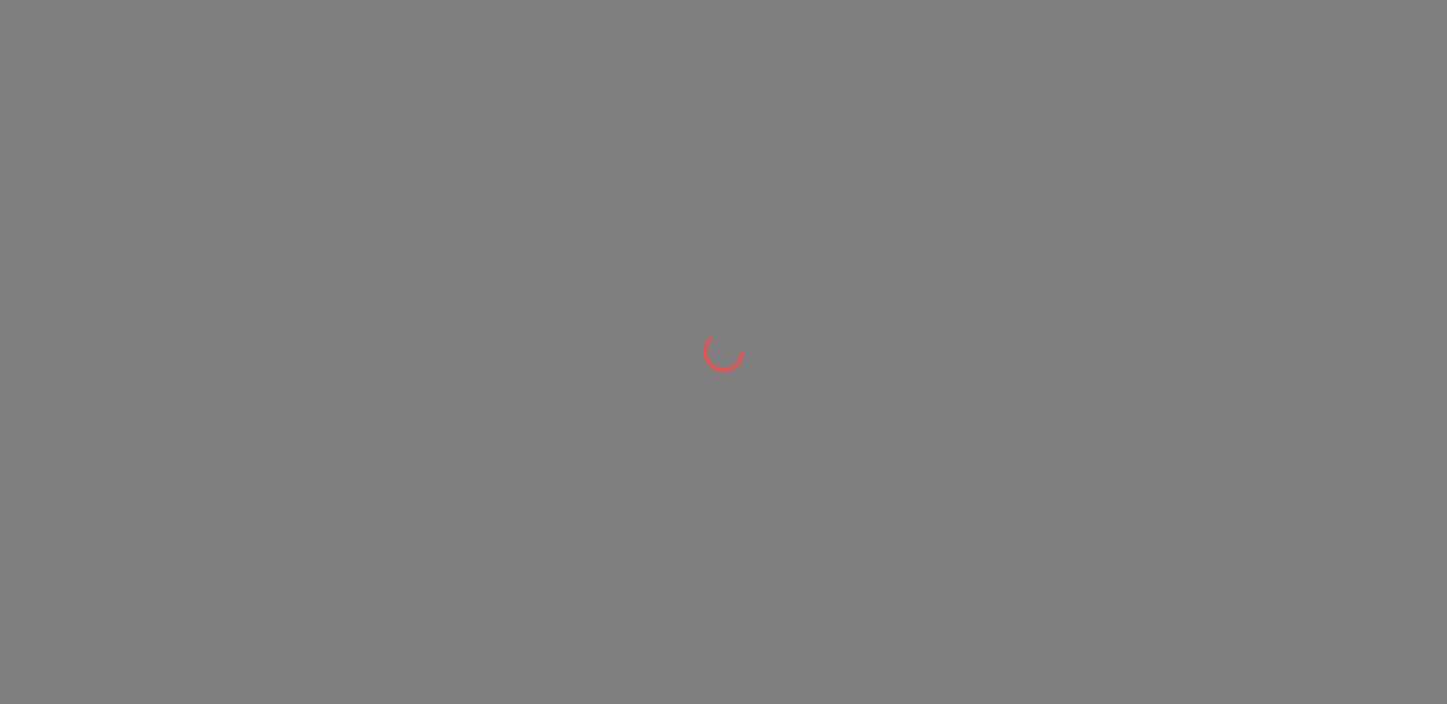 scroll, scrollTop: 0, scrollLeft: 0, axis: both 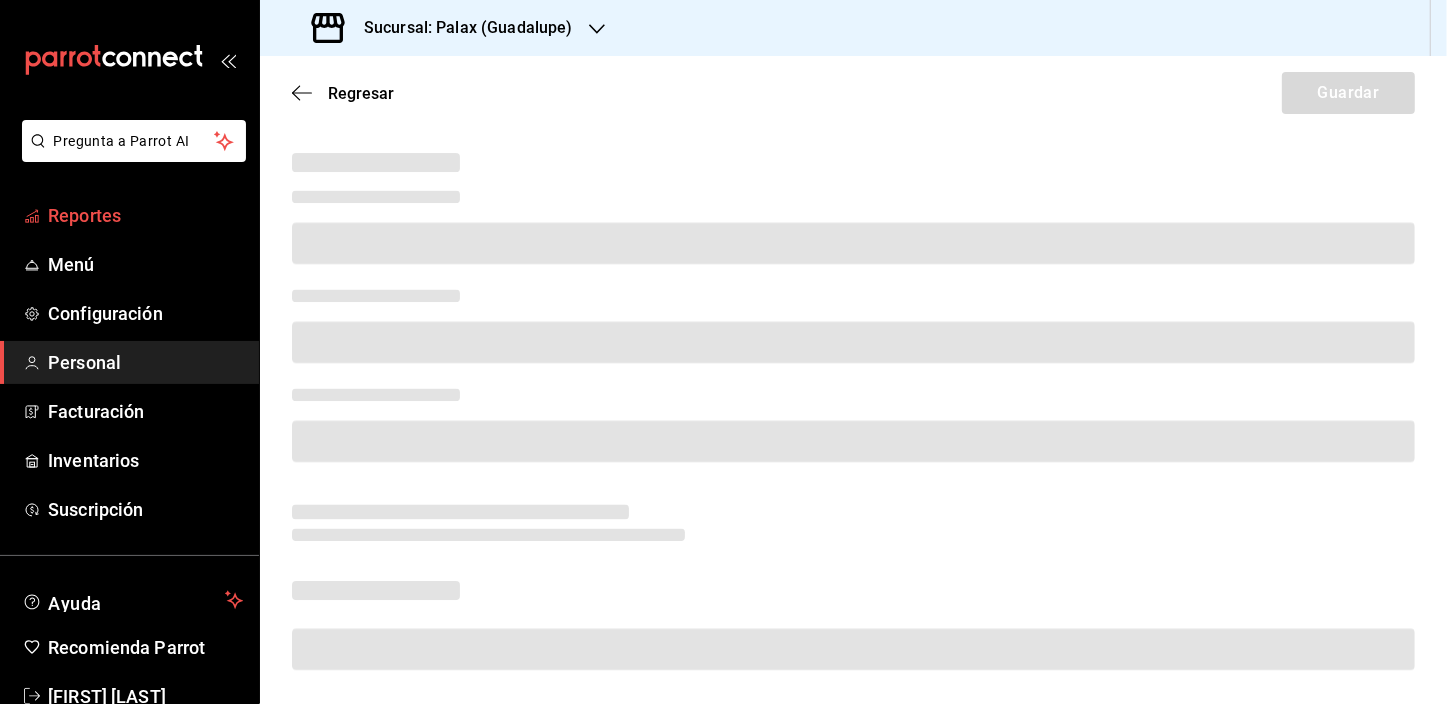 click on "Reportes" at bounding box center (145, 215) 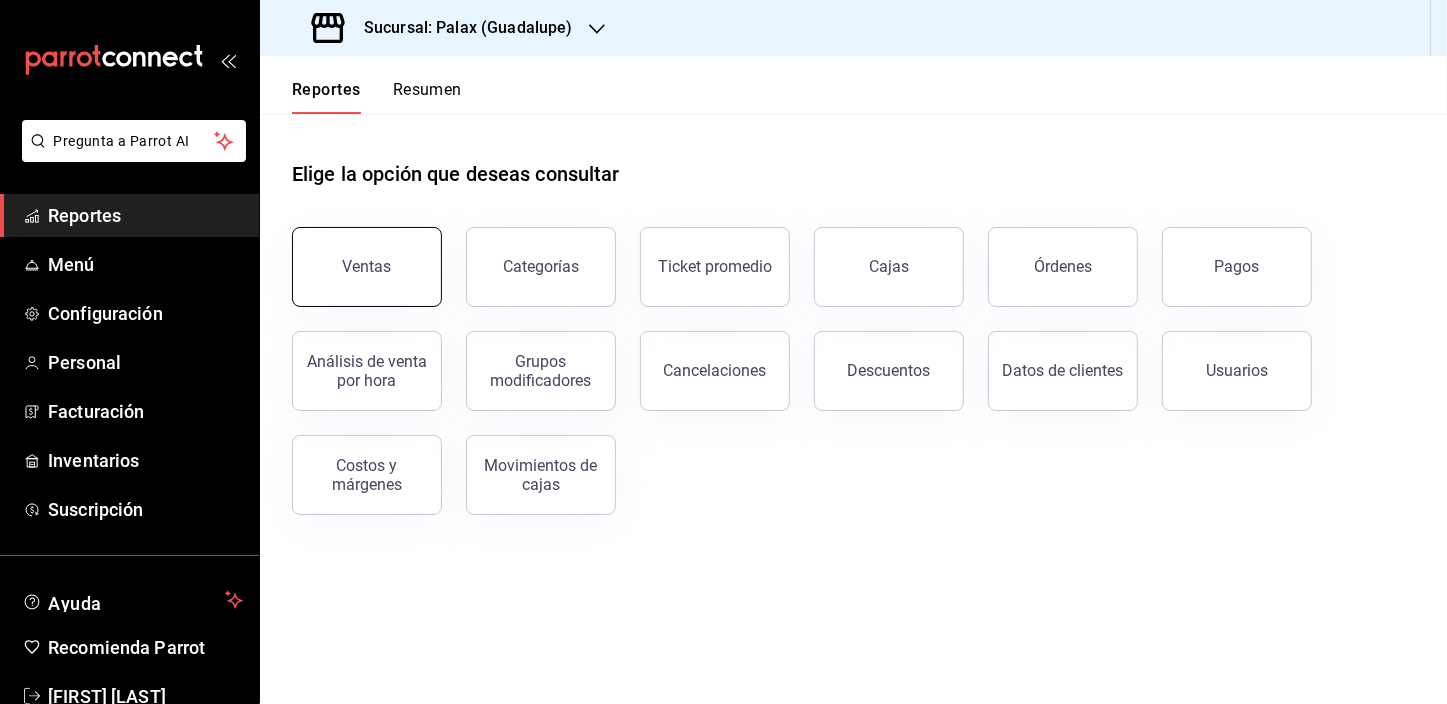 click on "Ventas" at bounding box center [367, 266] 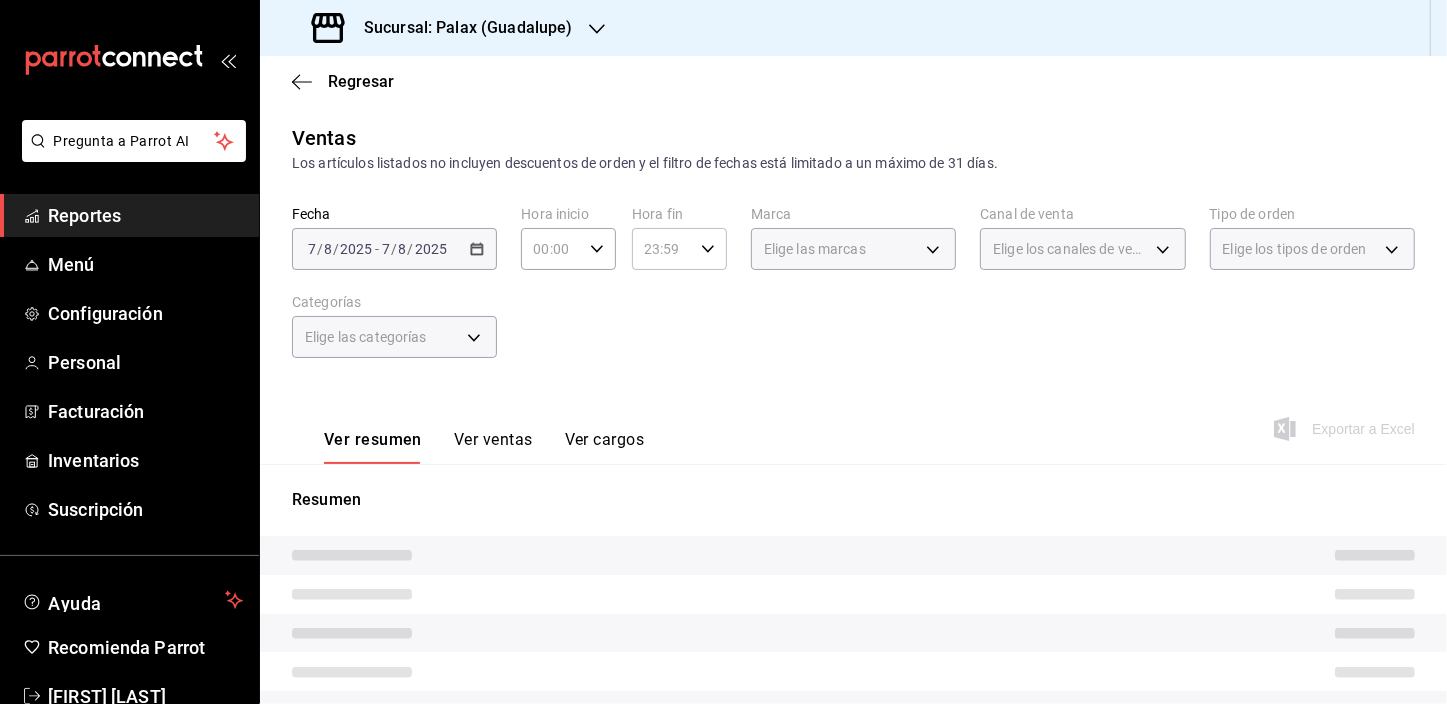 click 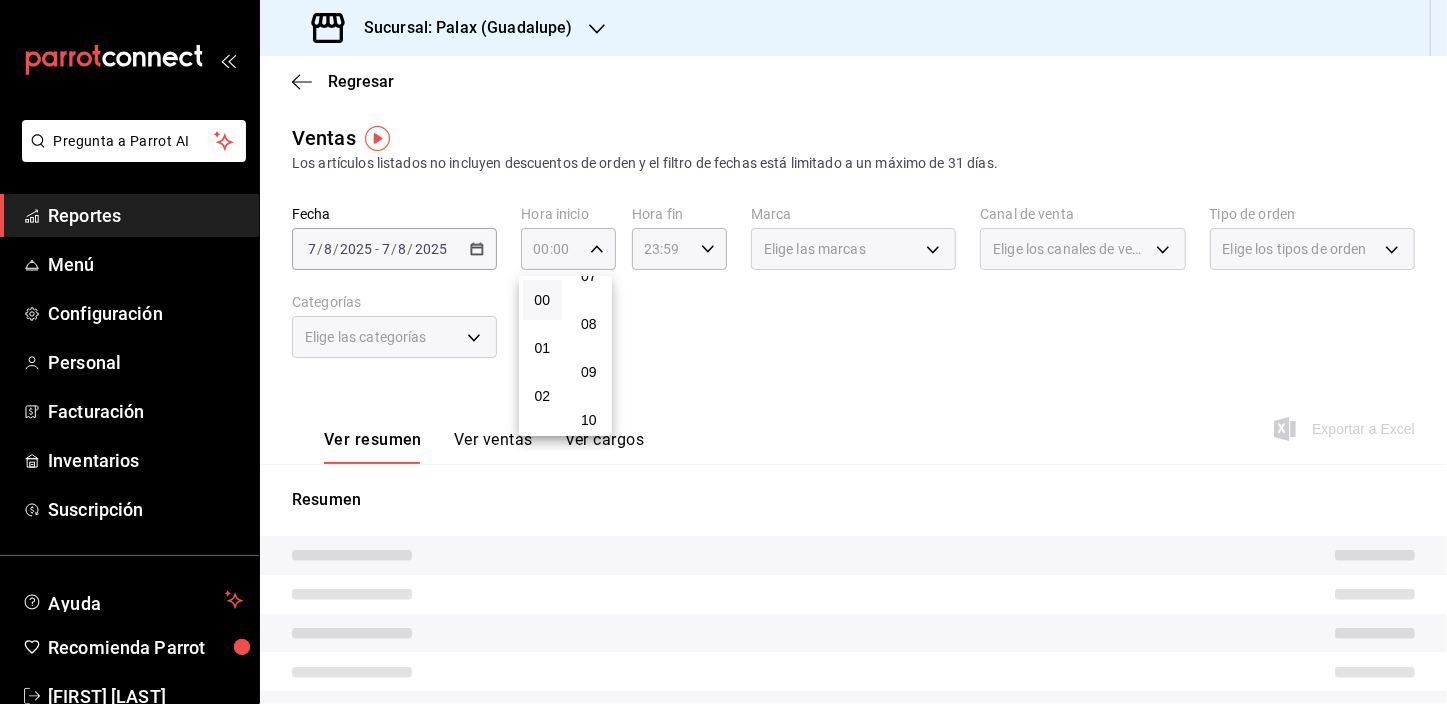 scroll, scrollTop: 363, scrollLeft: 0, axis: vertical 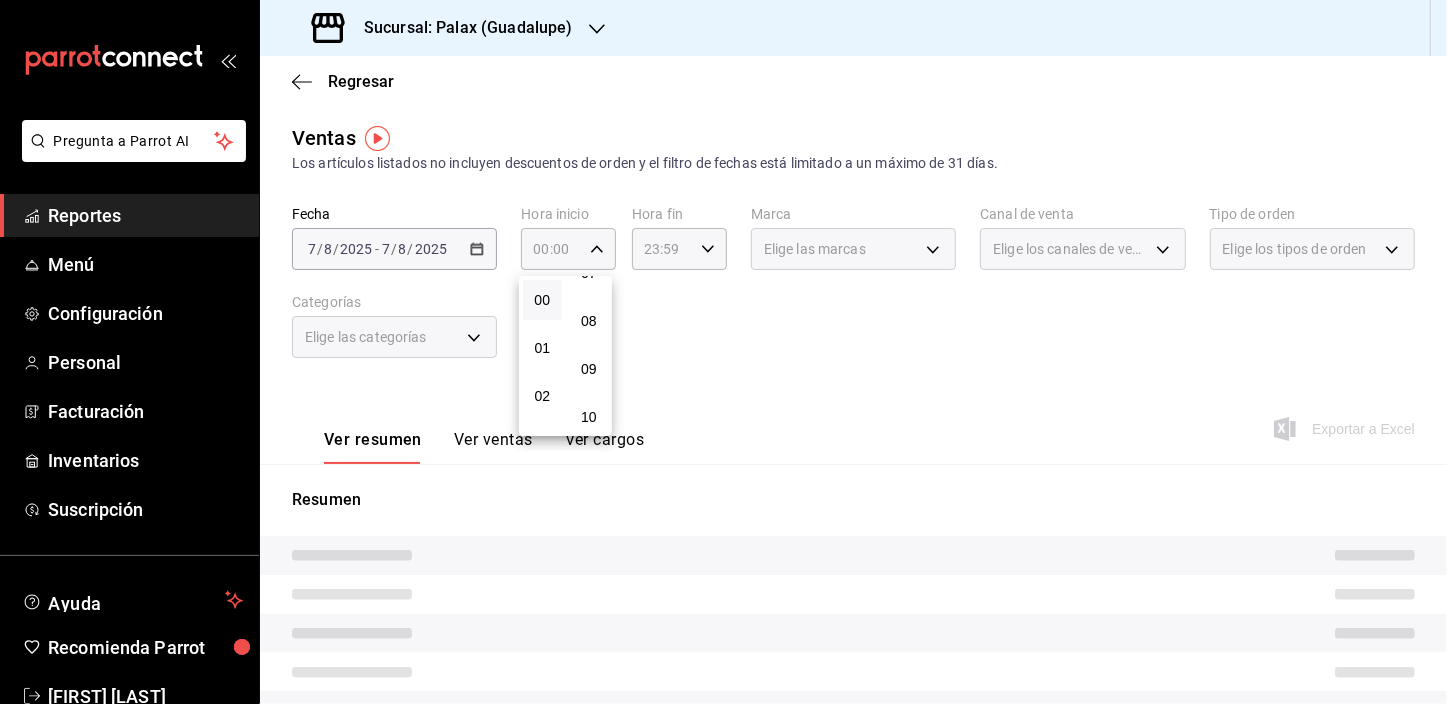 click on "01" at bounding box center [542, 348] 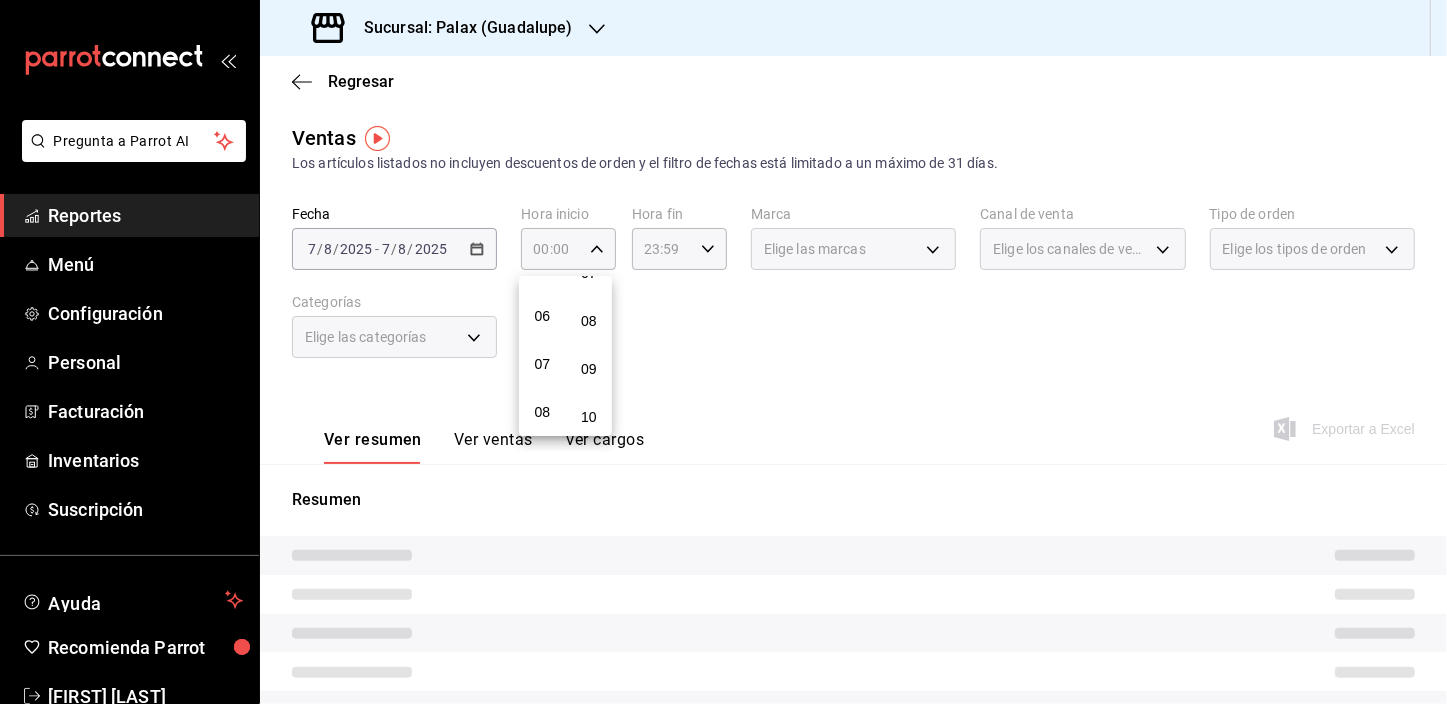 scroll, scrollTop: 363, scrollLeft: 0, axis: vertical 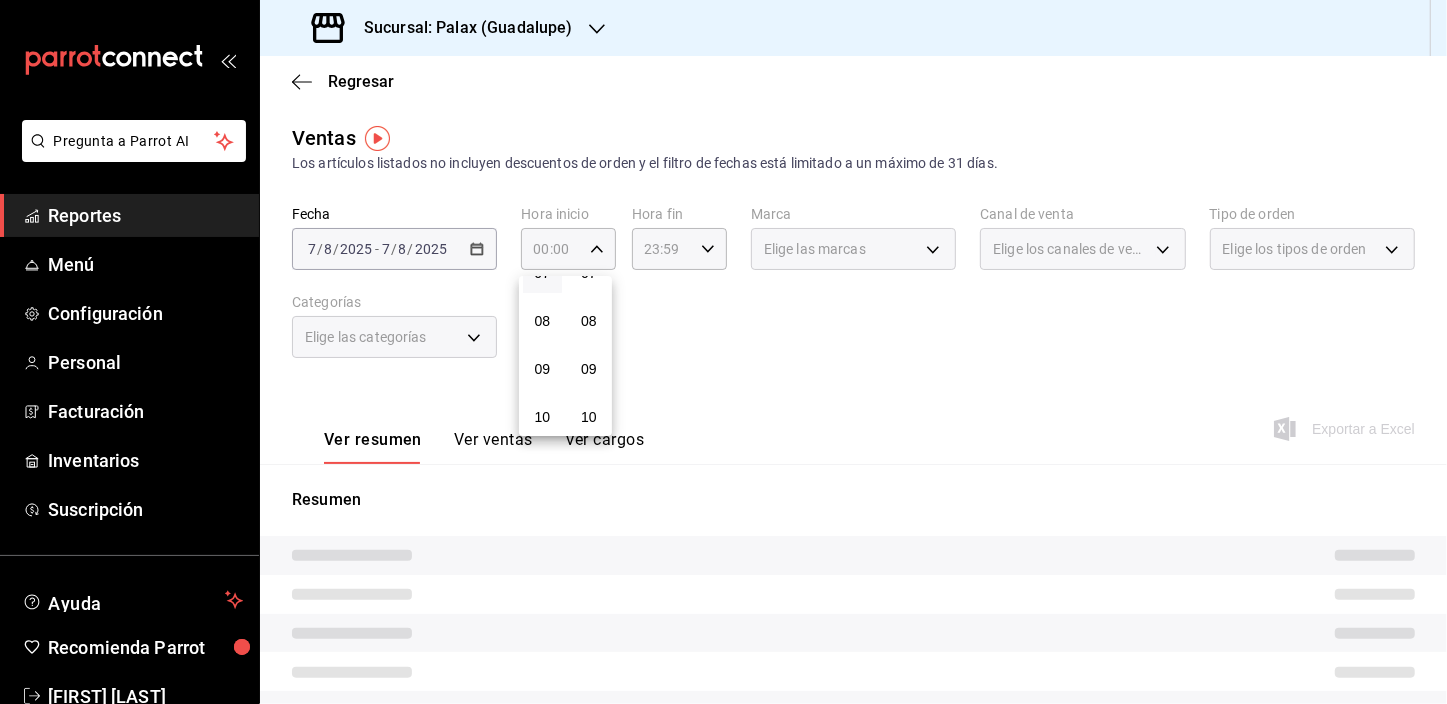click on "07" at bounding box center [542, 273] 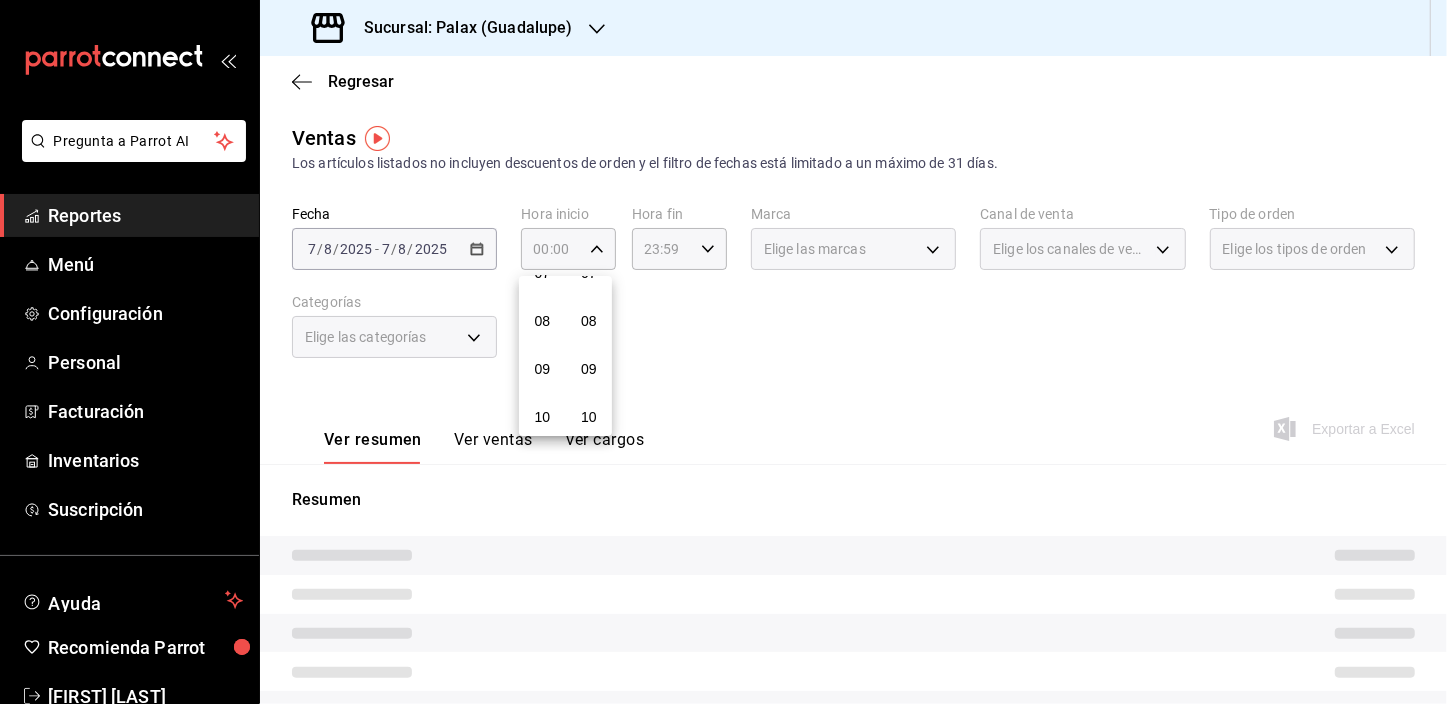 type on "07:00" 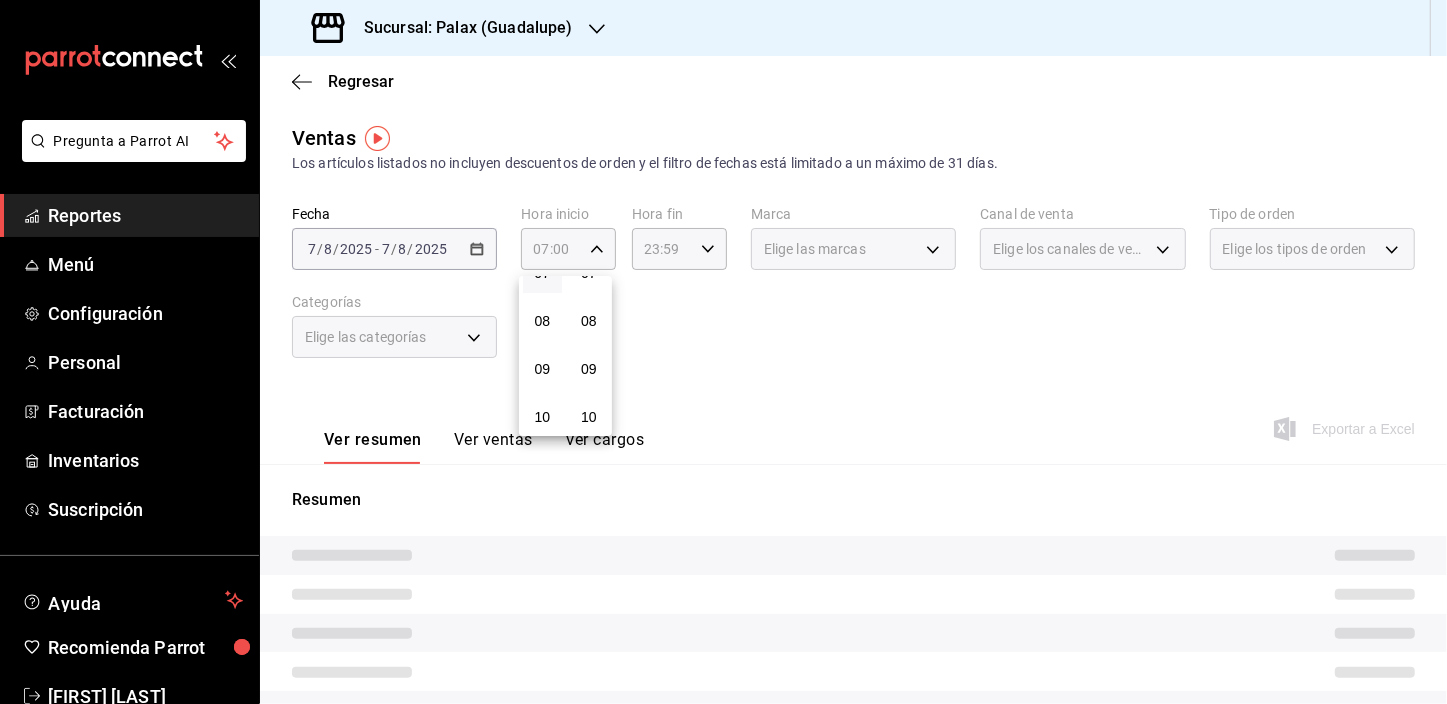 click at bounding box center [723, 352] 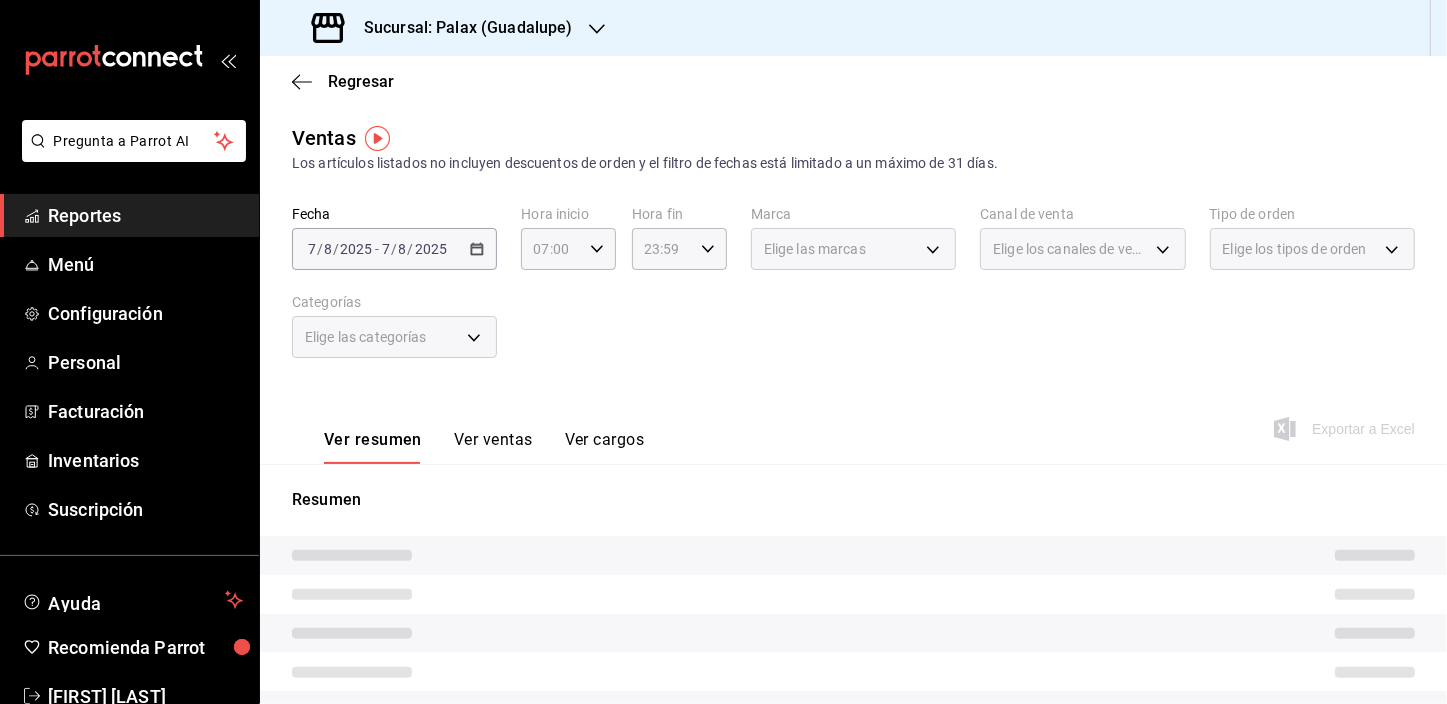 click on "Elige las categorías" at bounding box center [394, 337] 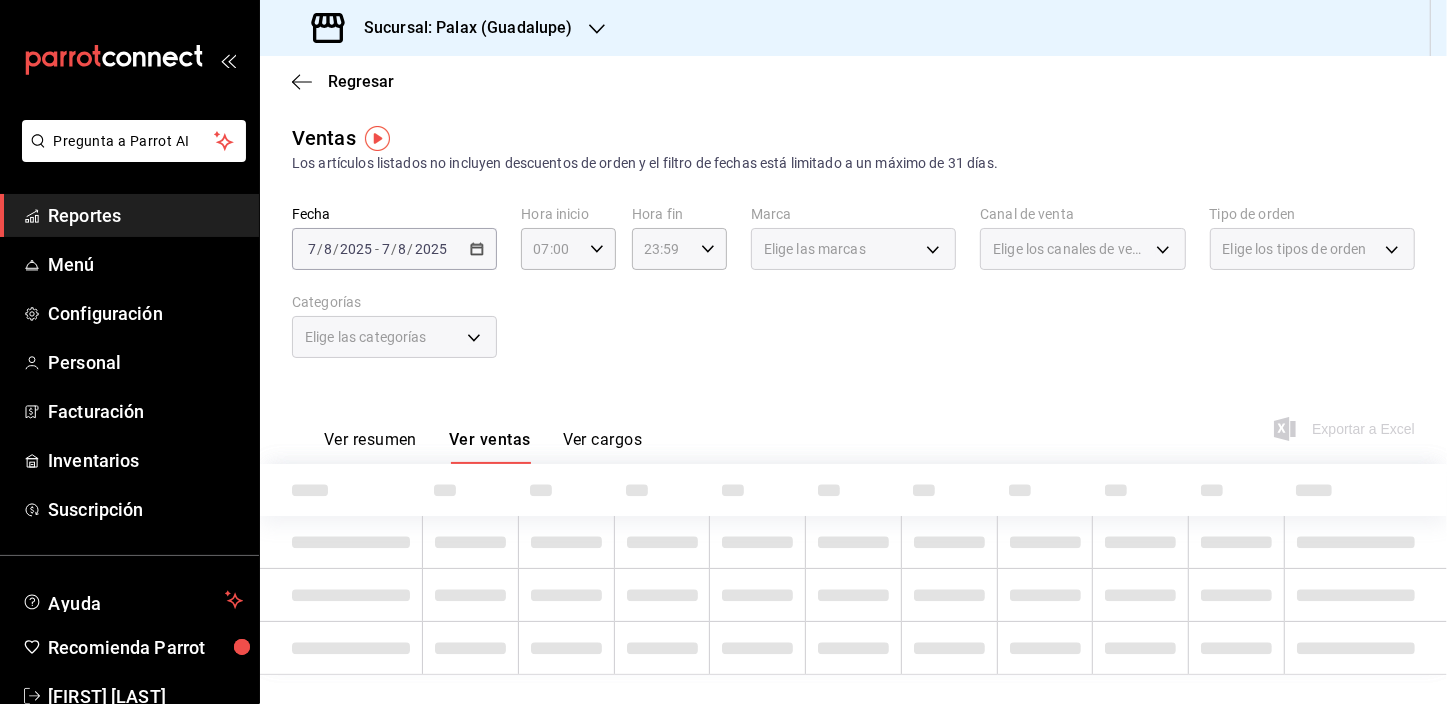 click on "Elige las categorías" at bounding box center (394, 337) 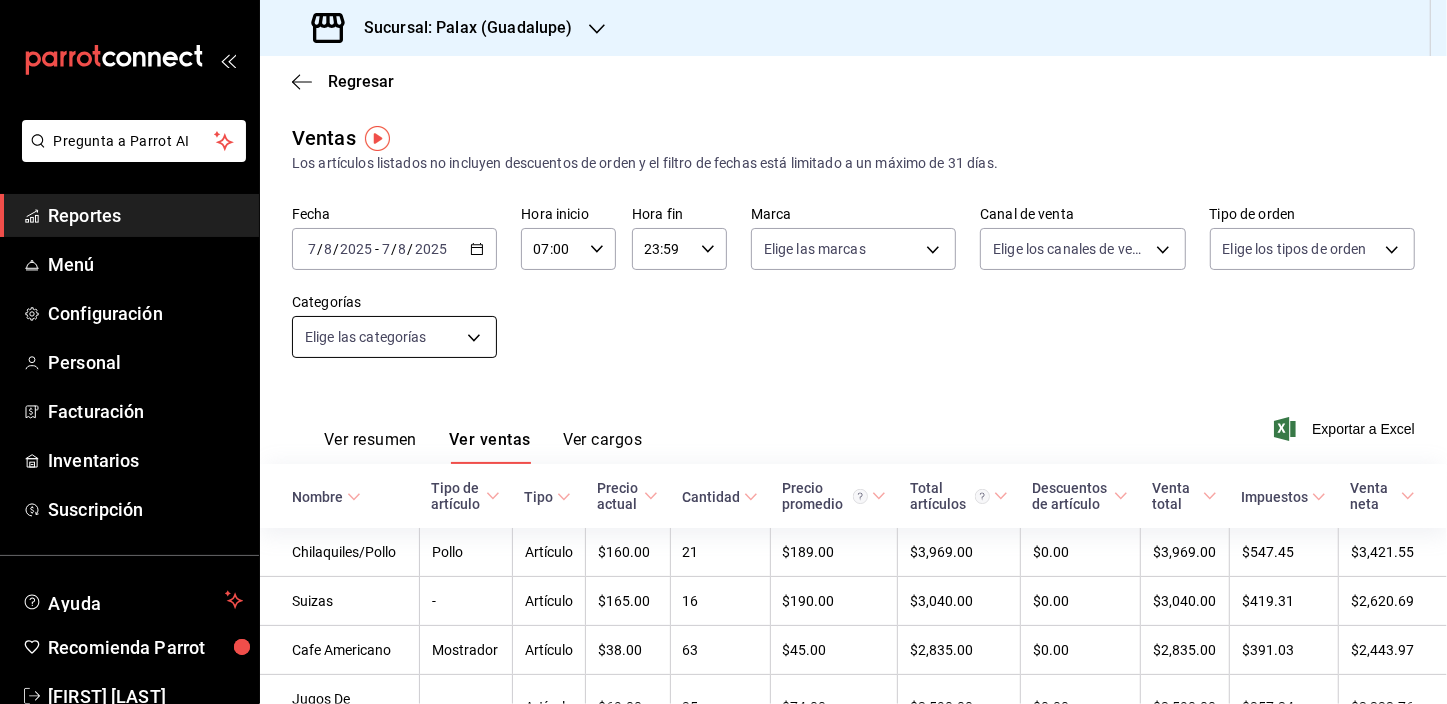click on "Pregunta a Parrot AI Reportes   Menú   Configuración   Personal   Facturación   Inventarios   Suscripción   Ayuda Recomienda Parrot   [FIRST] [LAST]   Sugerir nueva función   Sucursal: Palax ([CITY]) Regresar Ventas Los artículos listados no incluyen descuentos de orden y el filtro de fechas está limitado a un máximo de 31 días. Fecha 2025-08-07 7 / 8 / 2025 - 2025-08-07 7 / 8 / 2025 Hora inicio 07:00 Hora inicio Hora fin 23:59 Hora fin Marca Elige las marcas Canal de venta Elige los canales de venta Tipo de orden Elige los tipos de orden Categorías Elige las categorías Ver resumen Ver ventas Ver cargos Exportar a Excel Nombre Tipo de artículo Tipo Precio actual Cantidad Precio promedio   Total artículos   Descuentos de artículo Venta total Impuestos Venta neta Chilaquiles/Pollo Pollo Artículo $160.00 21 $189.00 $3,969.00 $0.00 $3,969.00 $547.45 $3,421.55 Suizas - Artículo $165.00 16 $190.00 $3,040.00 $0.00 $3,040.00 $419.31 $2,620.69 Cafe Americano Mostrador Artículo $38.00 63 $45.00 $0.00" at bounding box center [723, 352] 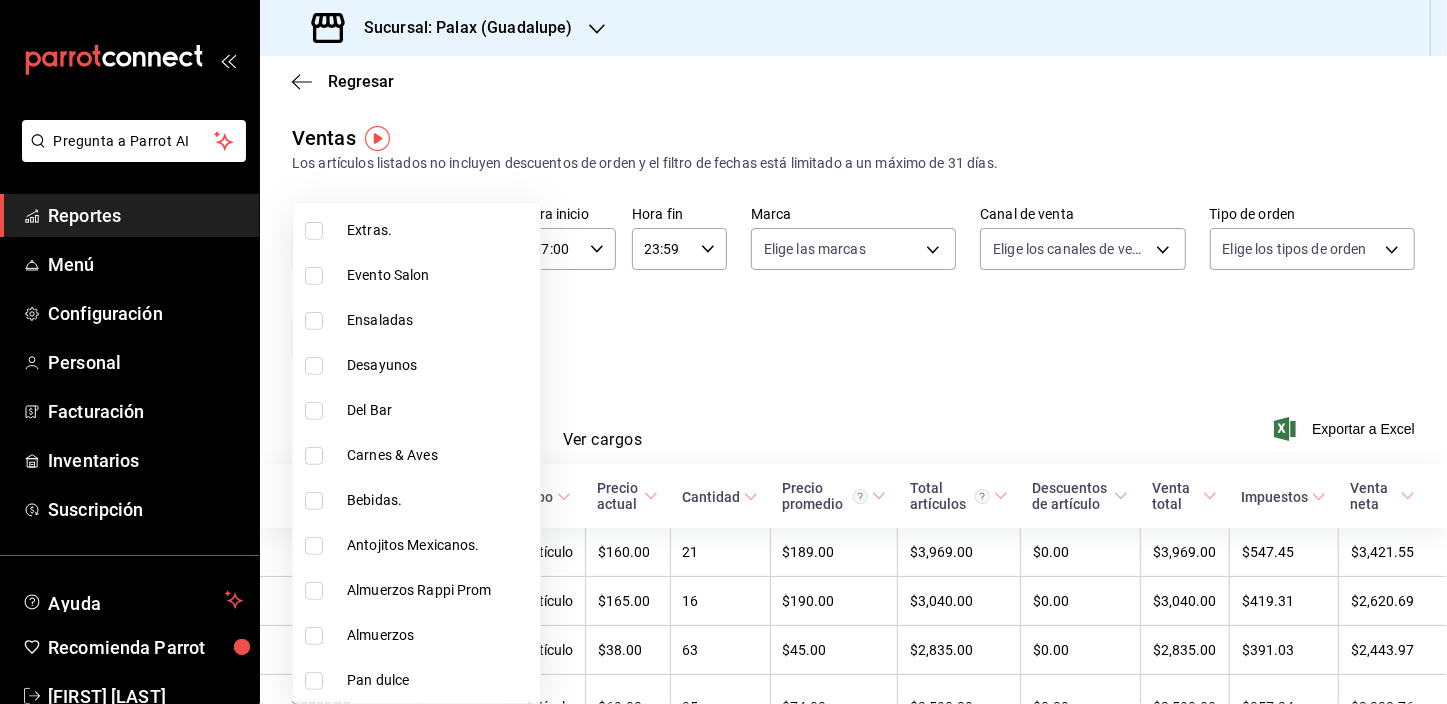 scroll, scrollTop: 636, scrollLeft: 0, axis: vertical 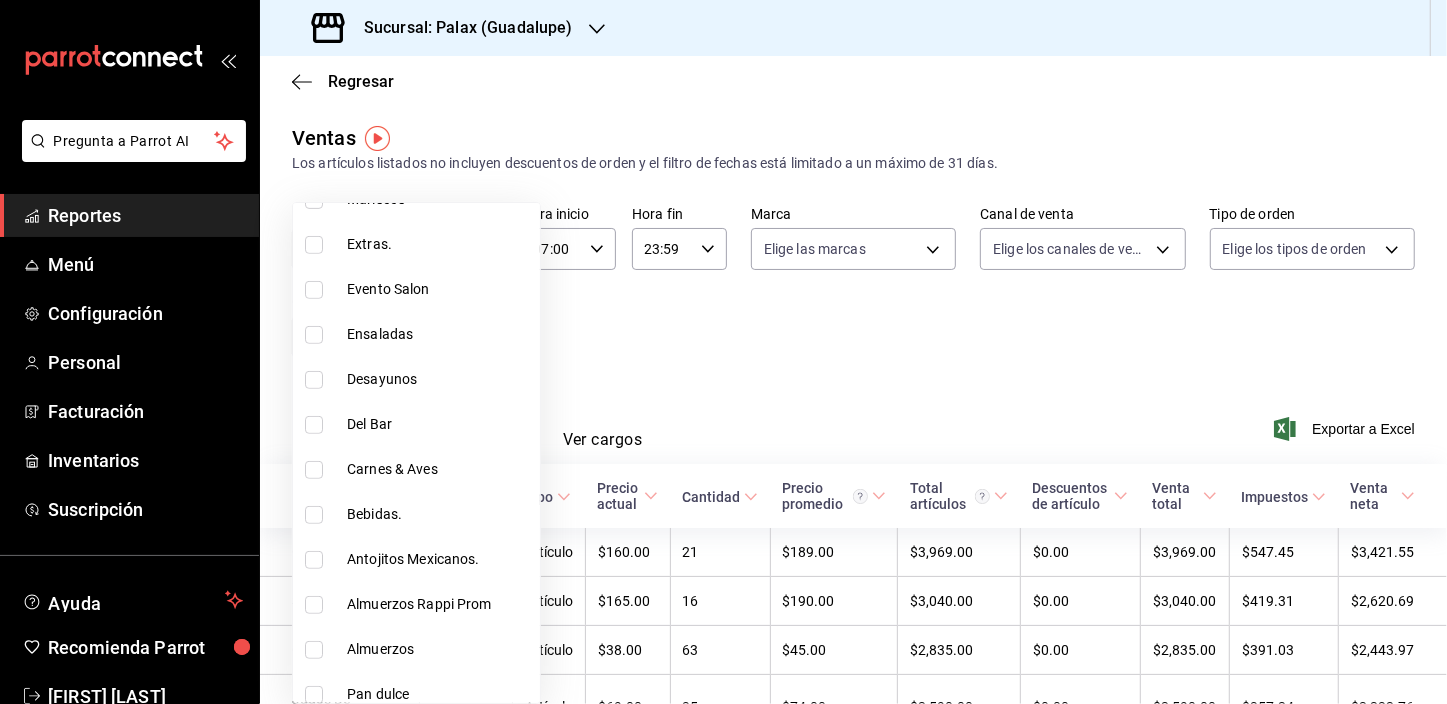 click at bounding box center (314, 515) 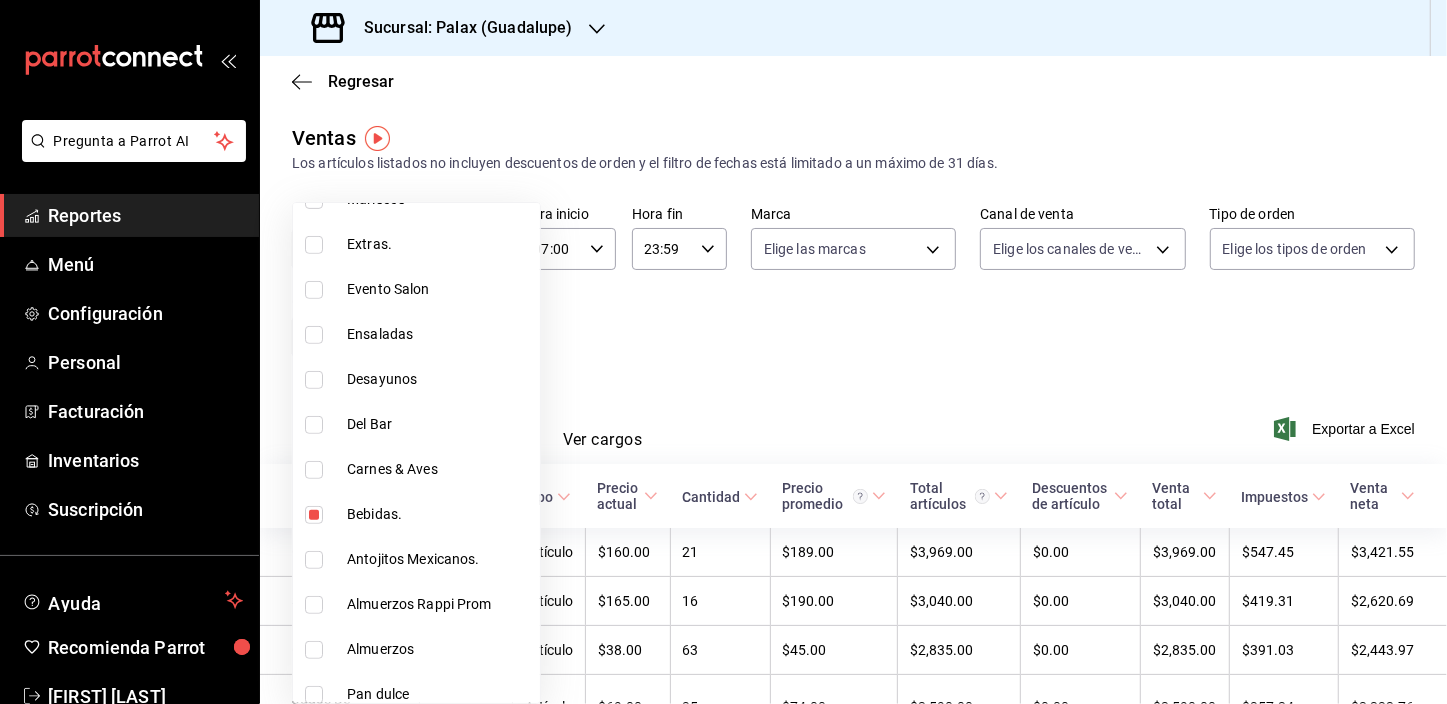 type on "4b82141e-e12f-4992-9202-ab169af21a46" 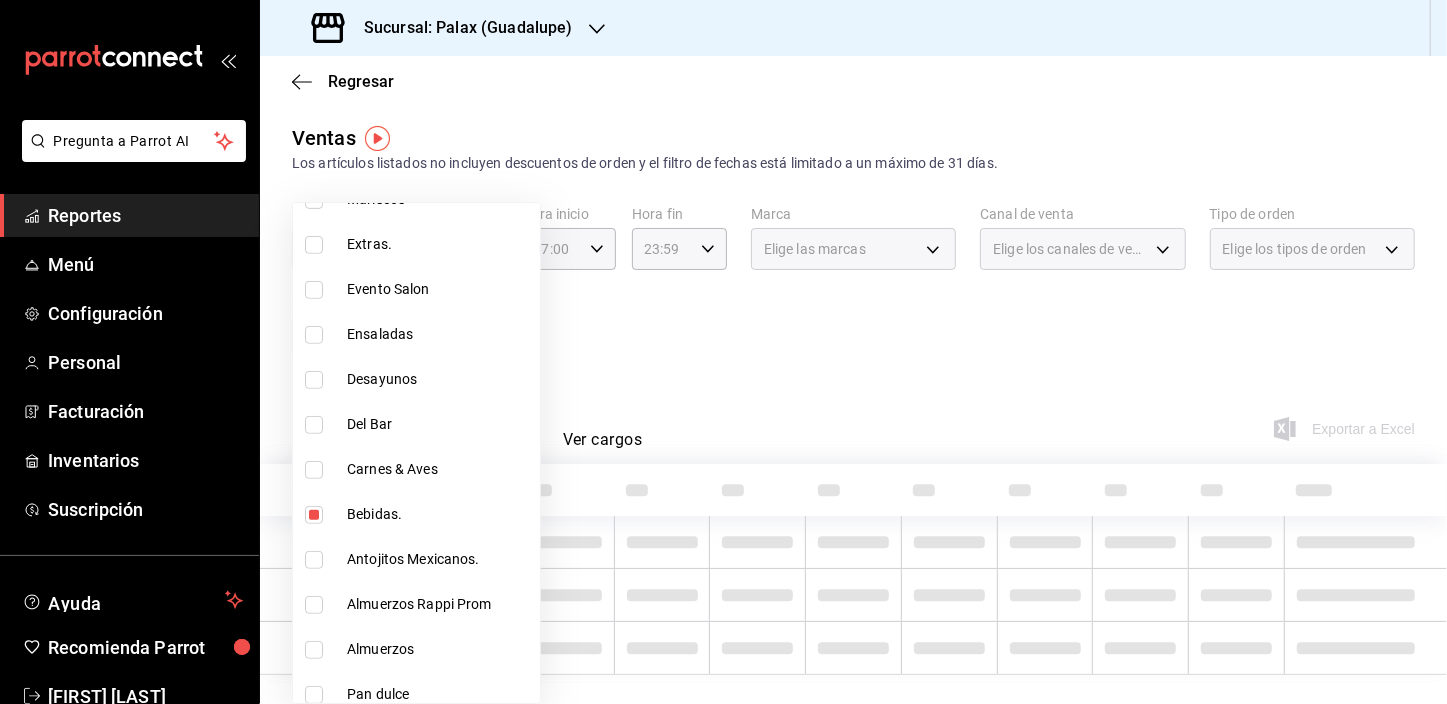click at bounding box center (723, 352) 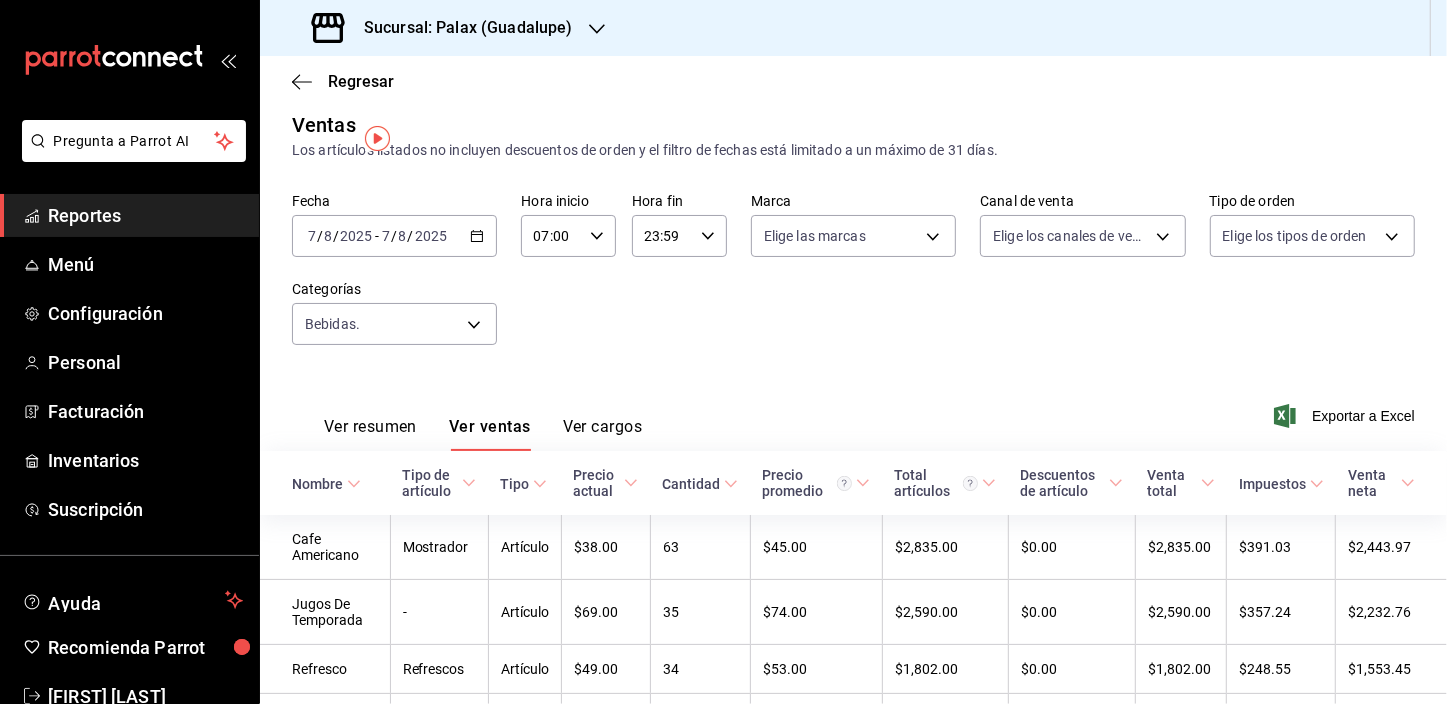 scroll, scrollTop: 0, scrollLeft: 0, axis: both 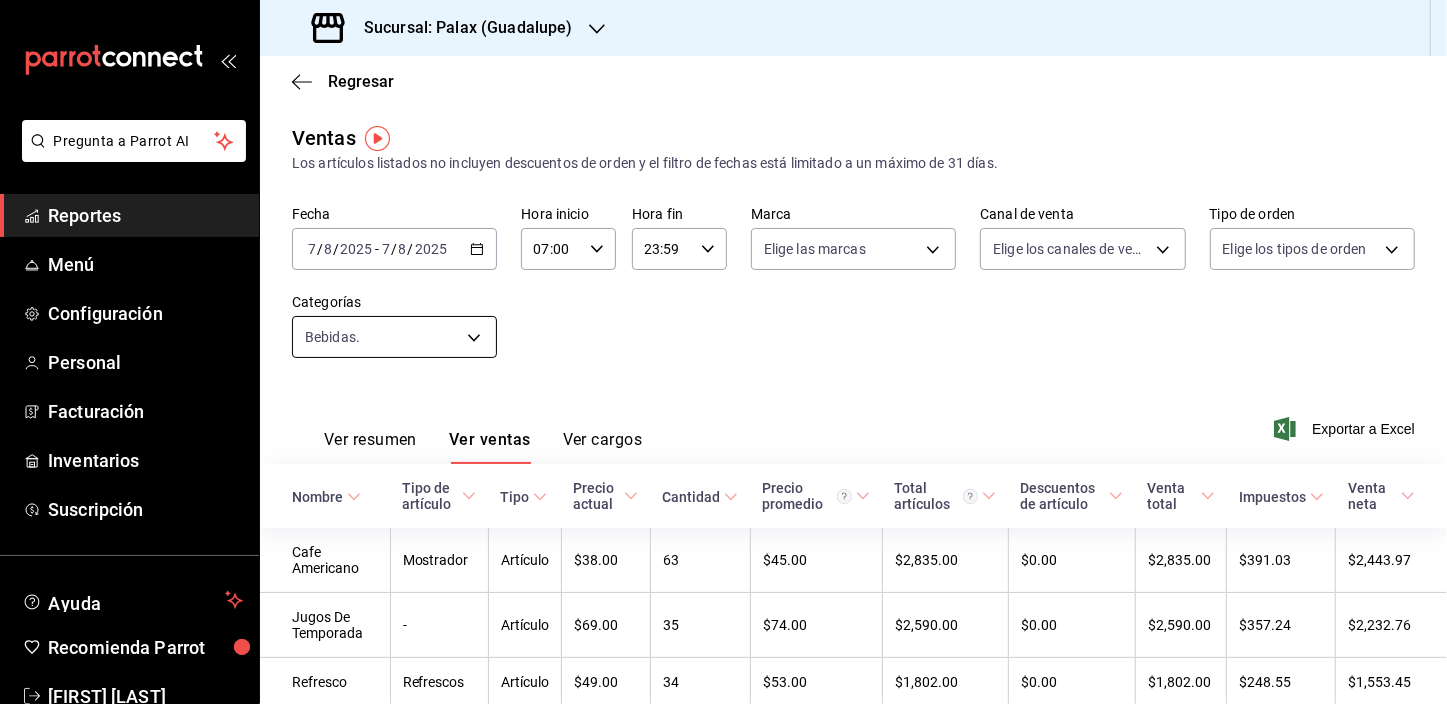click on "Pregunta a Parrot AI Reportes   Menú   Configuración   Personal   Facturación   Inventarios   Suscripción   Ayuda Recomienda Parrot   [FIRST] [LAST]   Sugerir nueva función   Sucursal: Palax ([CITY]) Regresar Ventas Los artículos listados no incluyen descuentos de orden y el filtro de fechas está limitado a un máximo de 31 días. Fecha 2025-08-07 7 / 8 / 2025 - 2025-08-07 7 / 8 / 2025 Hora inicio 07:00 Hora inicio Hora fin 23:59 Hora fin Marca Elige las marcas Canal de venta Elige los canales de venta Tipo de orden Elige los tipos de orden Categorías Bebidas. 4b82141e-e12f-4992-9202-ab169af21a46 Ver resumen Ver ventas Ver cargos Exportar a Excel Nombre Tipo de artículo Tipo Precio actual Cantidad Precio promedio   Total artículos   Descuentos de artículo Venta total Impuestos Venta neta Cafe Americano Mostrador Artículo $38.00 63 $45.00 $2,835.00 $0.00 $2,835.00 $391.03 $2,443.97 Jugos De Temporada - Artículo $69.00 35 $74.00 $2,590.00 $0.00 $2,590.00 $357.24 $2,232.76 Refresco Refrescos $49.00" at bounding box center [723, 352] 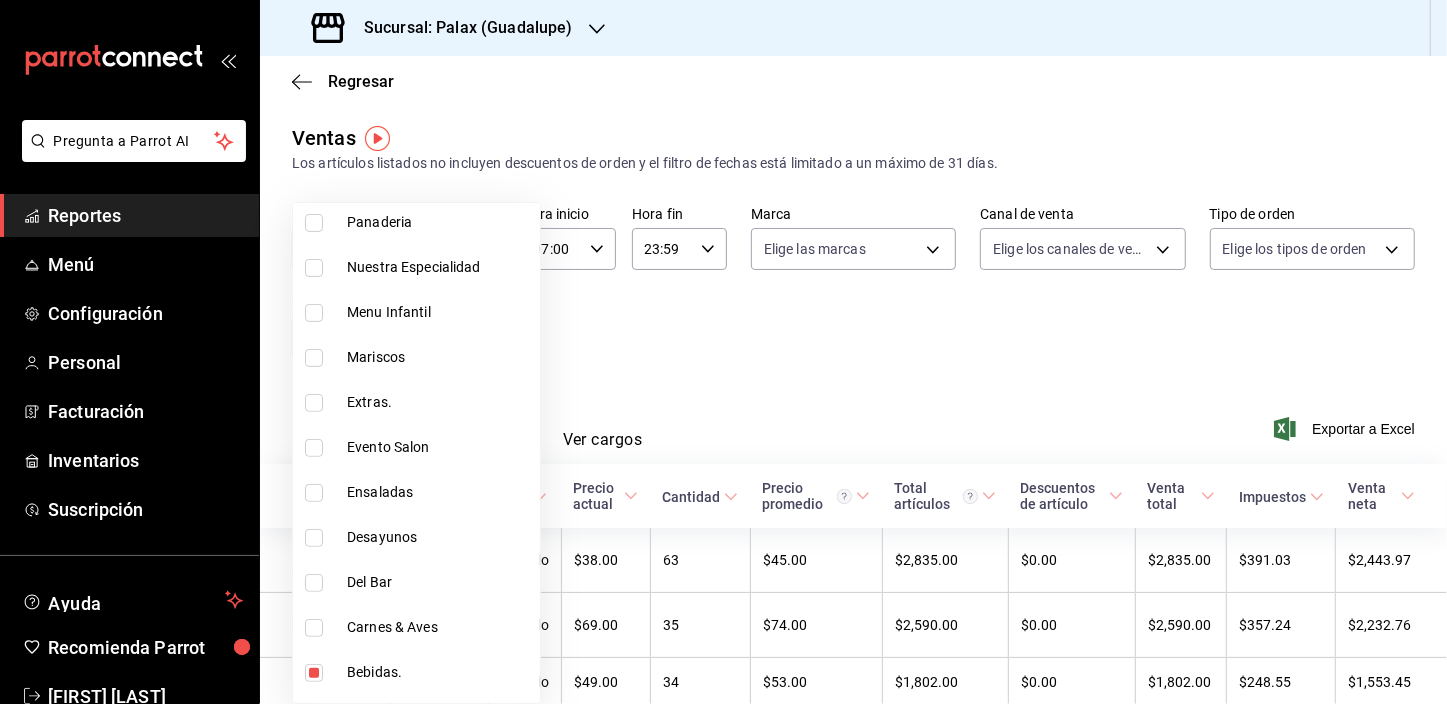 scroll, scrollTop: 636, scrollLeft: 0, axis: vertical 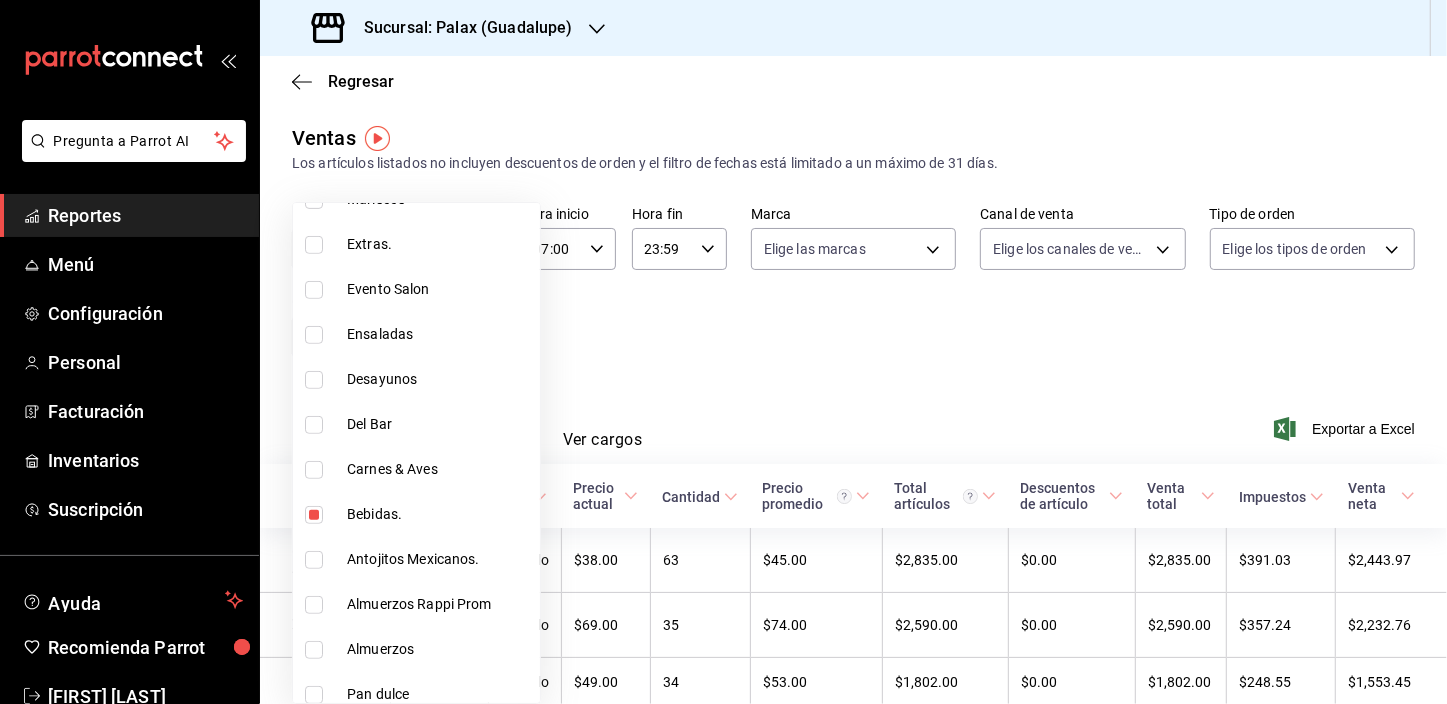 drag, startPoint x: 316, startPoint y: 515, endPoint x: 312, endPoint y: 425, distance: 90.088844 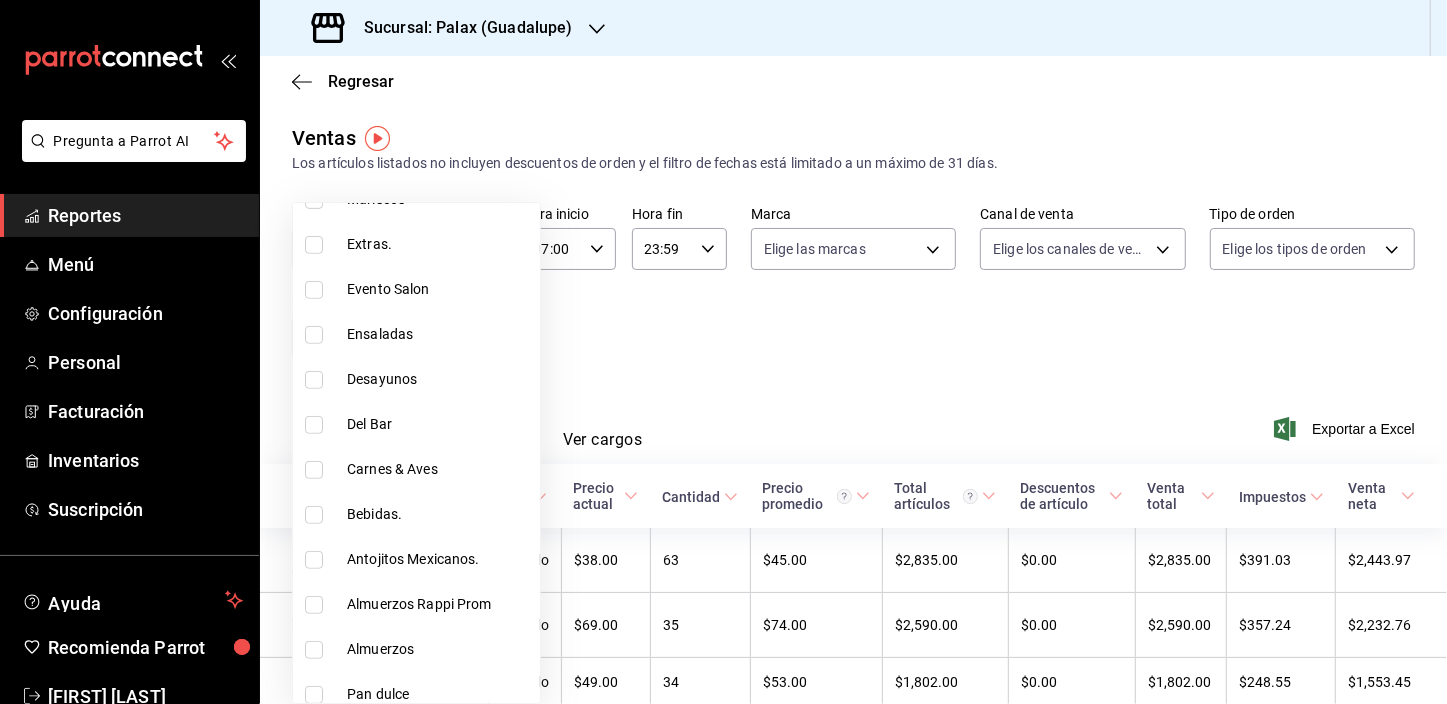 click at bounding box center [314, 425] 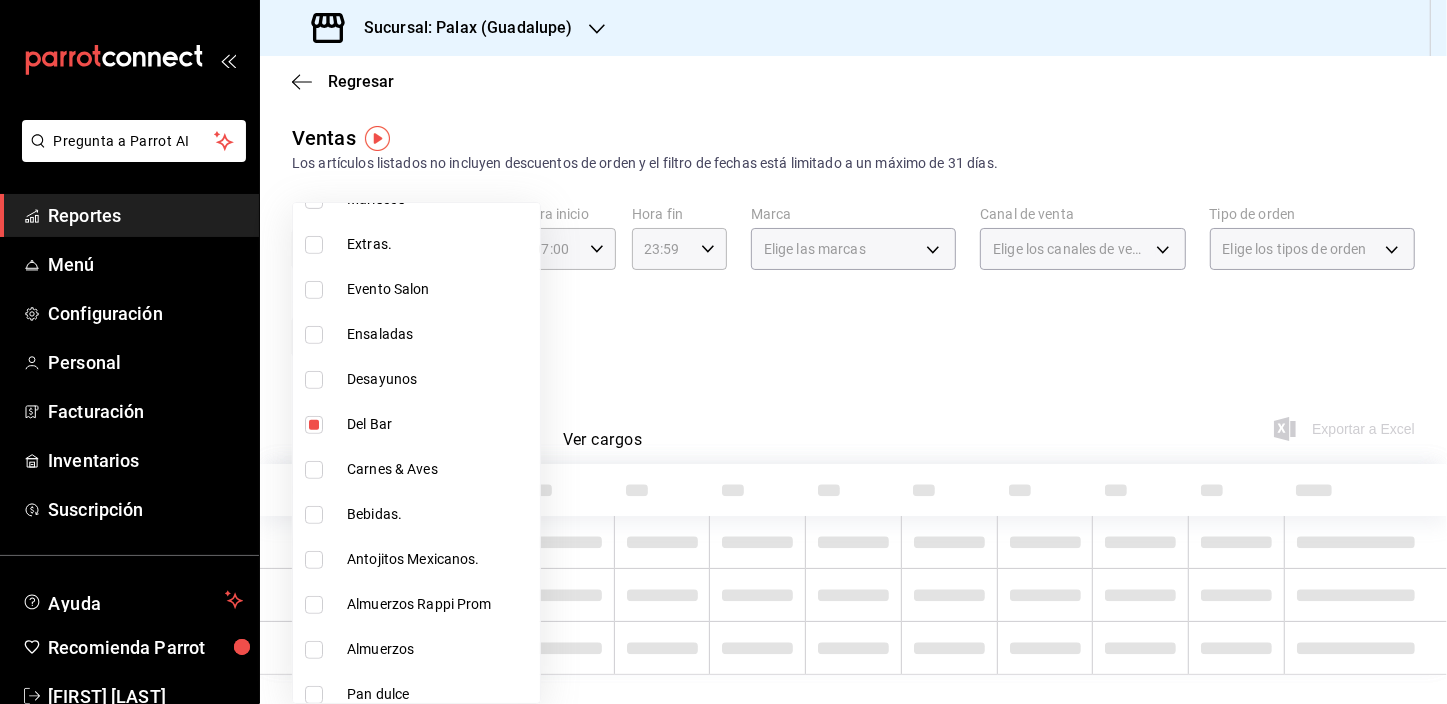 type on "e5fa14e2-c7bb-4afd-b0cf-6d1a2447c4a1" 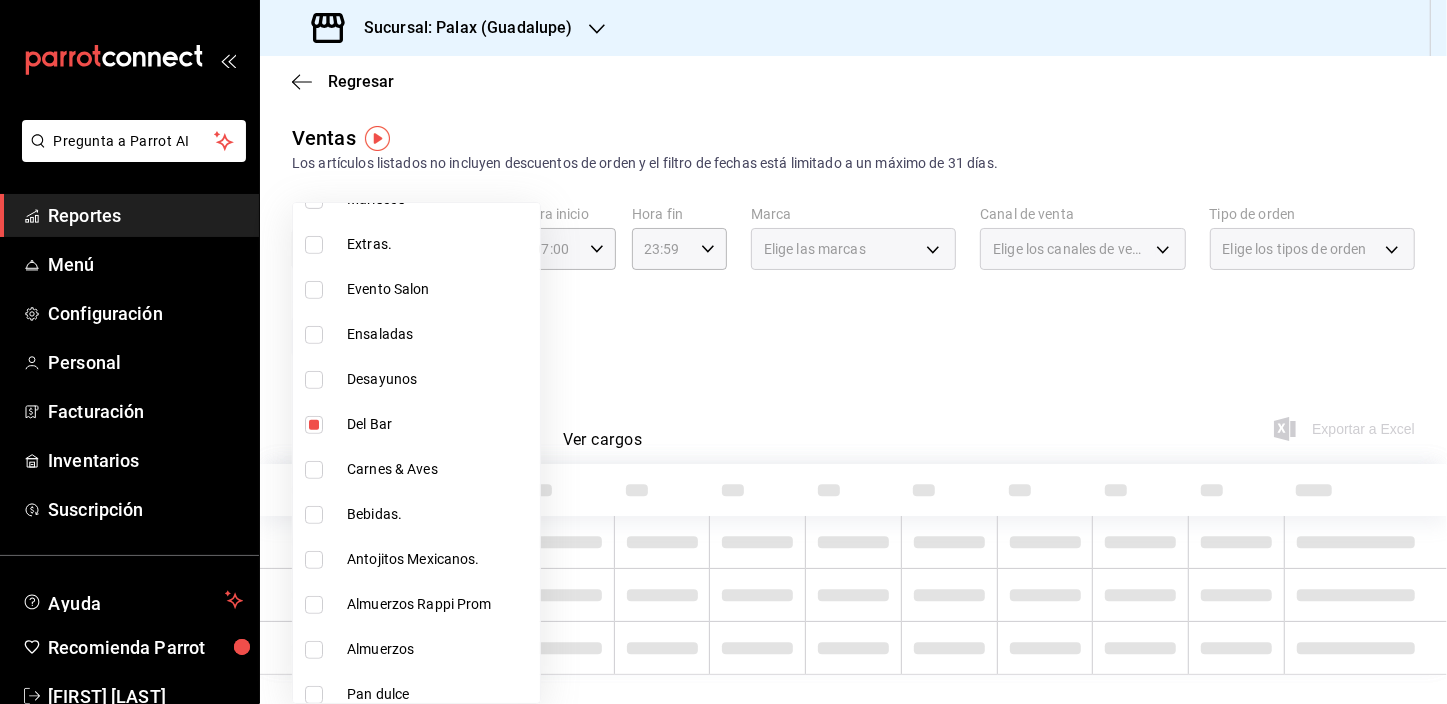 click at bounding box center [723, 352] 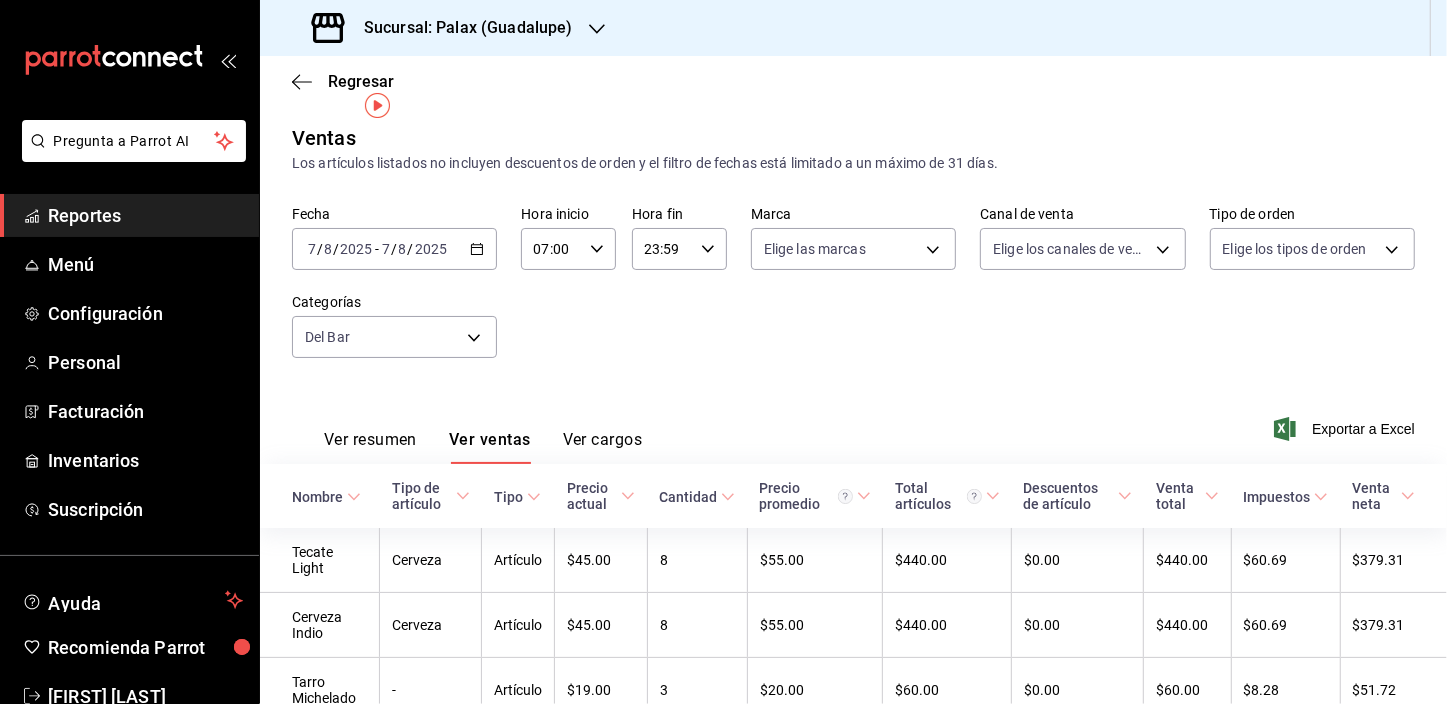 scroll, scrollTop: 151, scrollLeft: 0, axis: vertical 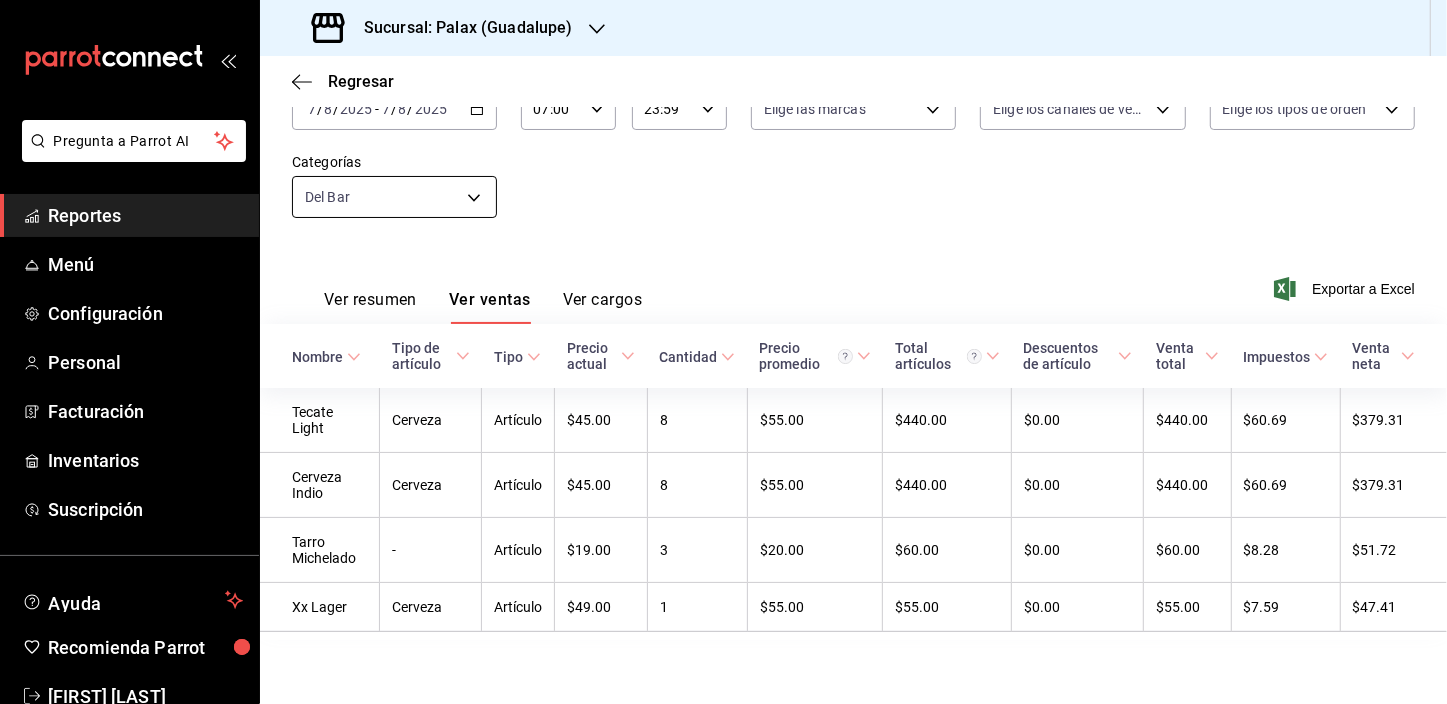 click on "Pregunta a Parrot AI Reportes   Menú   Configuración   Personal   Facturación   Inventarios   Suscripción   Ayuda Recomienda Parrot   [FIRST] [LAST]   Sugerir nueva función   Sucursal: Palax ([CITY]) Regresar Ventas Los artículos listados no incluyen descuentos de orden y el filtro de fechas está limitado a un máximo de 31 días. Fecha 2025-08-07 7 / 8 / 2025 - 2025-08-07 7 / 8 / 2025 Hora inicio 07:00 Hora inicio Hora fin 23:59 Hora fin Marca Elige las marcas Canal de venta Elige los canales de venta Tipo de orden Elige los tipos de orden Categorías Del Bar e5fa14e2-c7bb-4afd-b0cf-6d1a2447c4a1 Ver resumen Ver ventas Ver cargos Exportar a Excel Nombre Tipo de artículo Tipo Precio actual Cantidad Precio promedio   Total artículos   Descuentos de artículo Venta total Impuestos Venta neta Tecate Light Cerveza Artículo $45.00 8 $55.00 $440.00 $0.00 $440.00 $60.69 $379.31 Cerveza Indio Cerveza Artículo $45.00 8 $55.00 $440.00 $0.00 $440.00 $60.69 $379.31 Tarro Michelado - Artículo $19.00 3 $20.00 1" at bounding box center [723, 352] 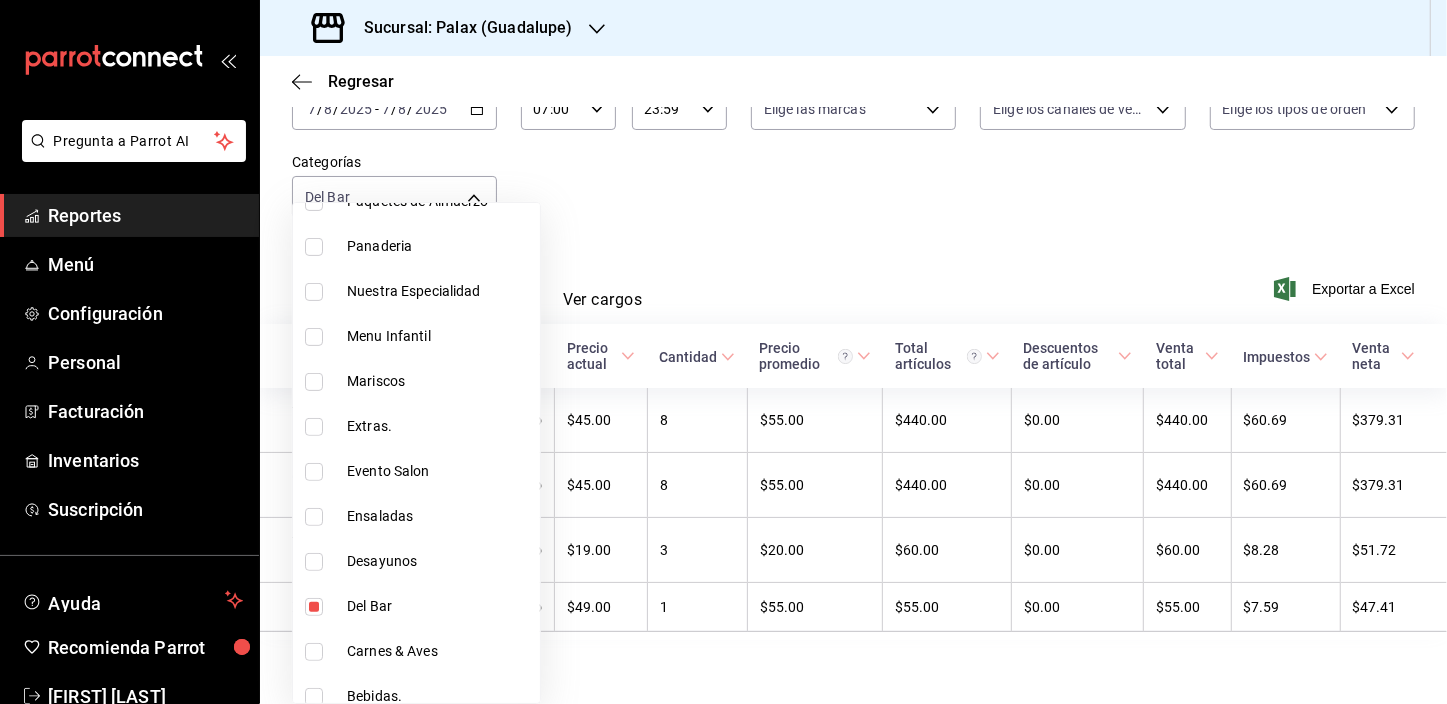 scroll, scrollTop: 727, scrollLeft: 0, axis: vertical 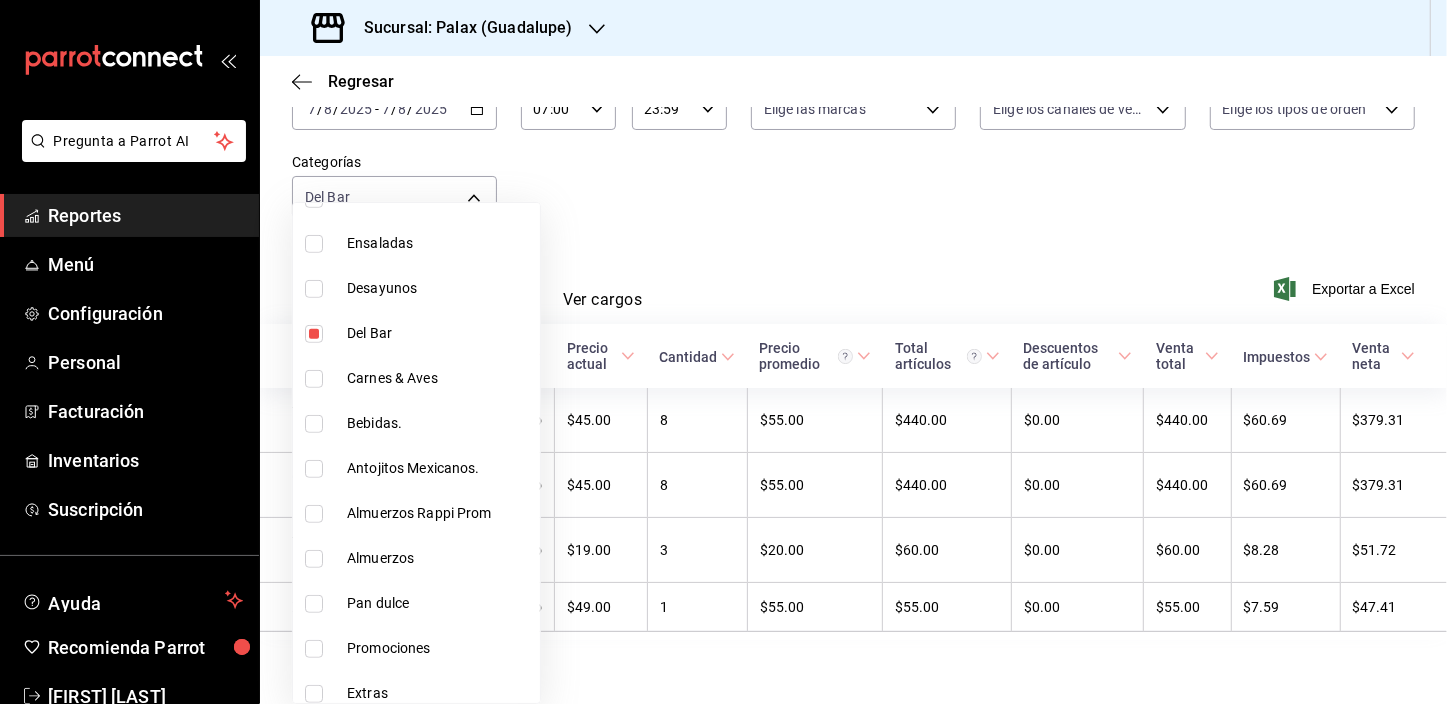 click at bounding box center [314, 334] 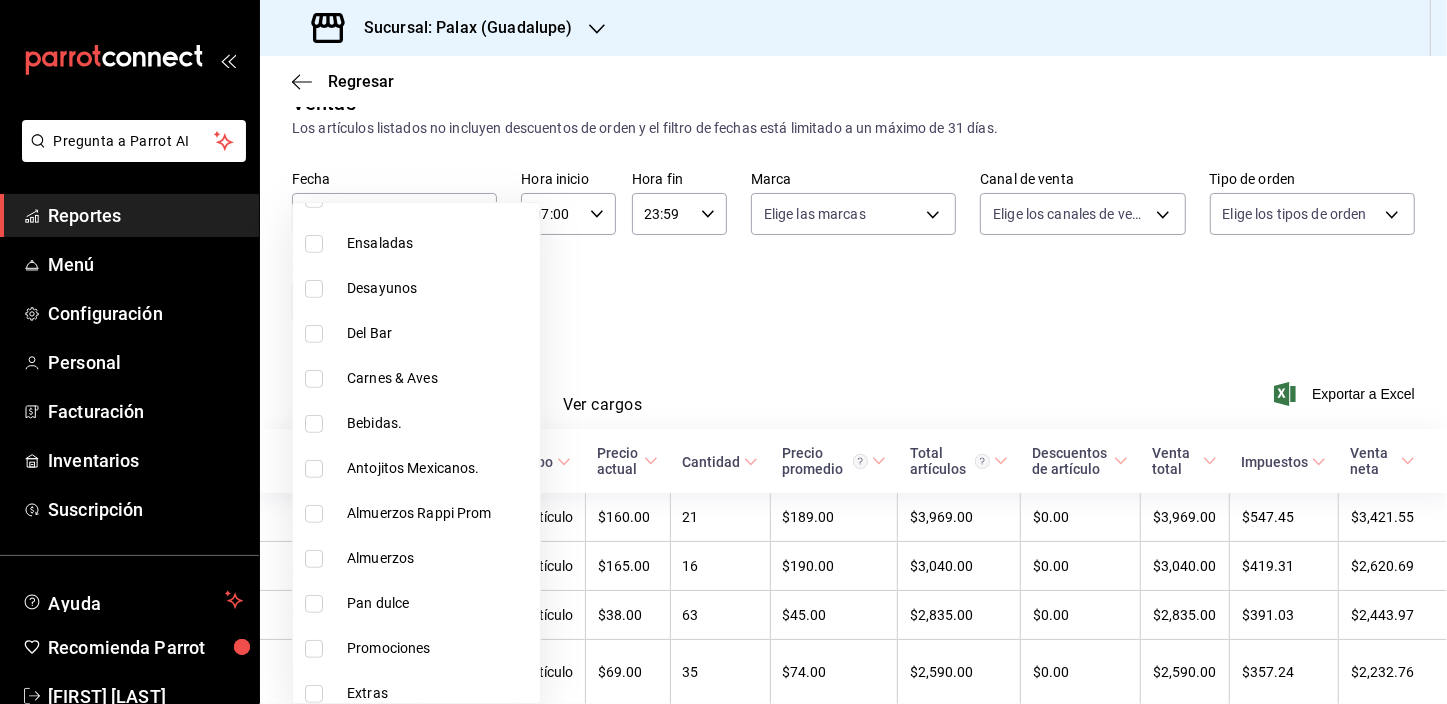 scroll, scrollTop: 151, scrollLeft: 0, axis: vertical 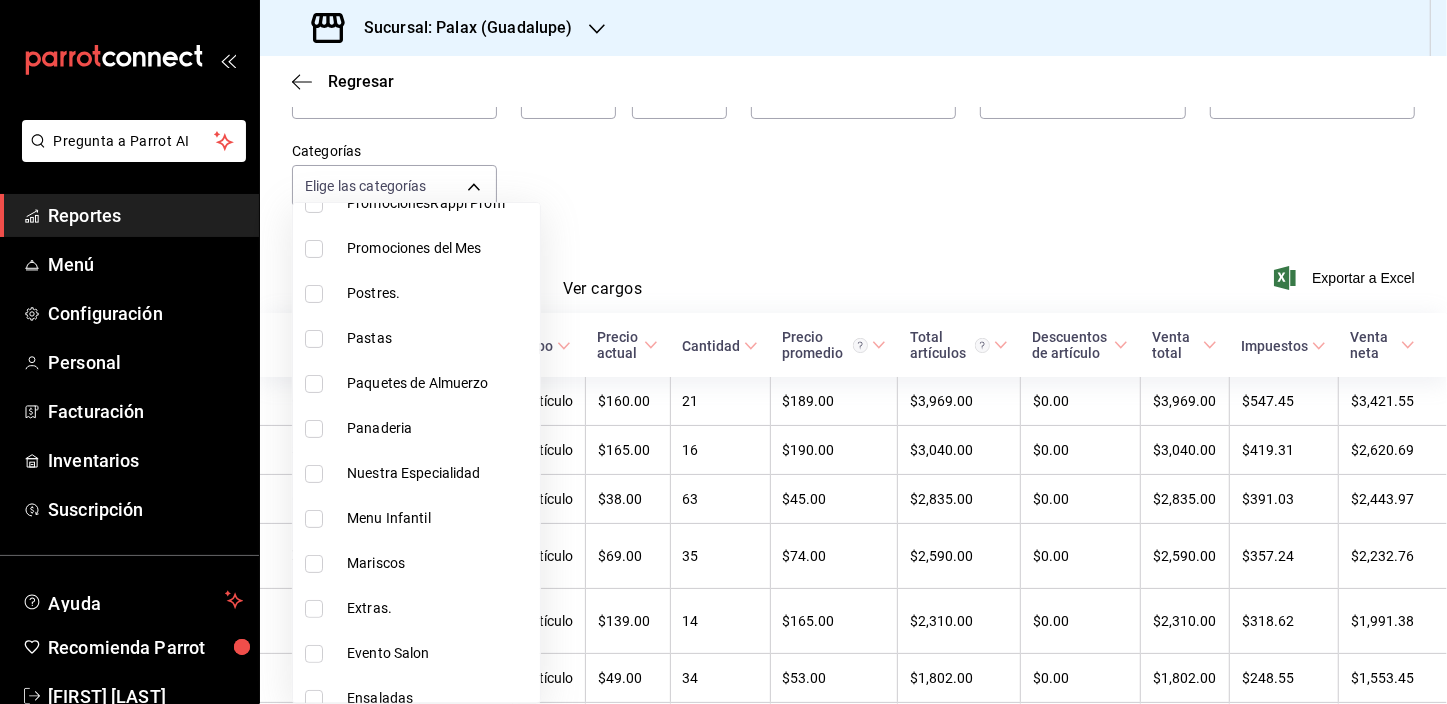 click at bounding box center (314, 429) 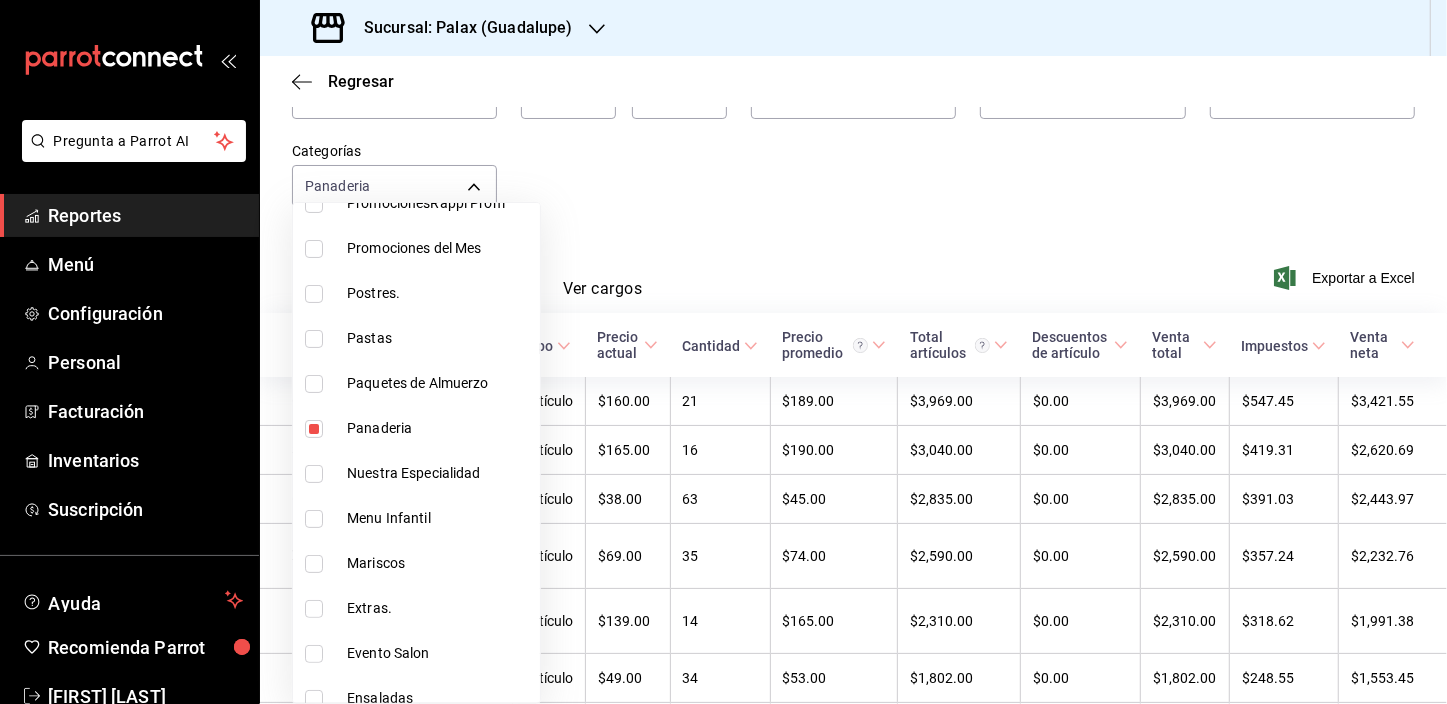 click at bounding box center (723, 352) 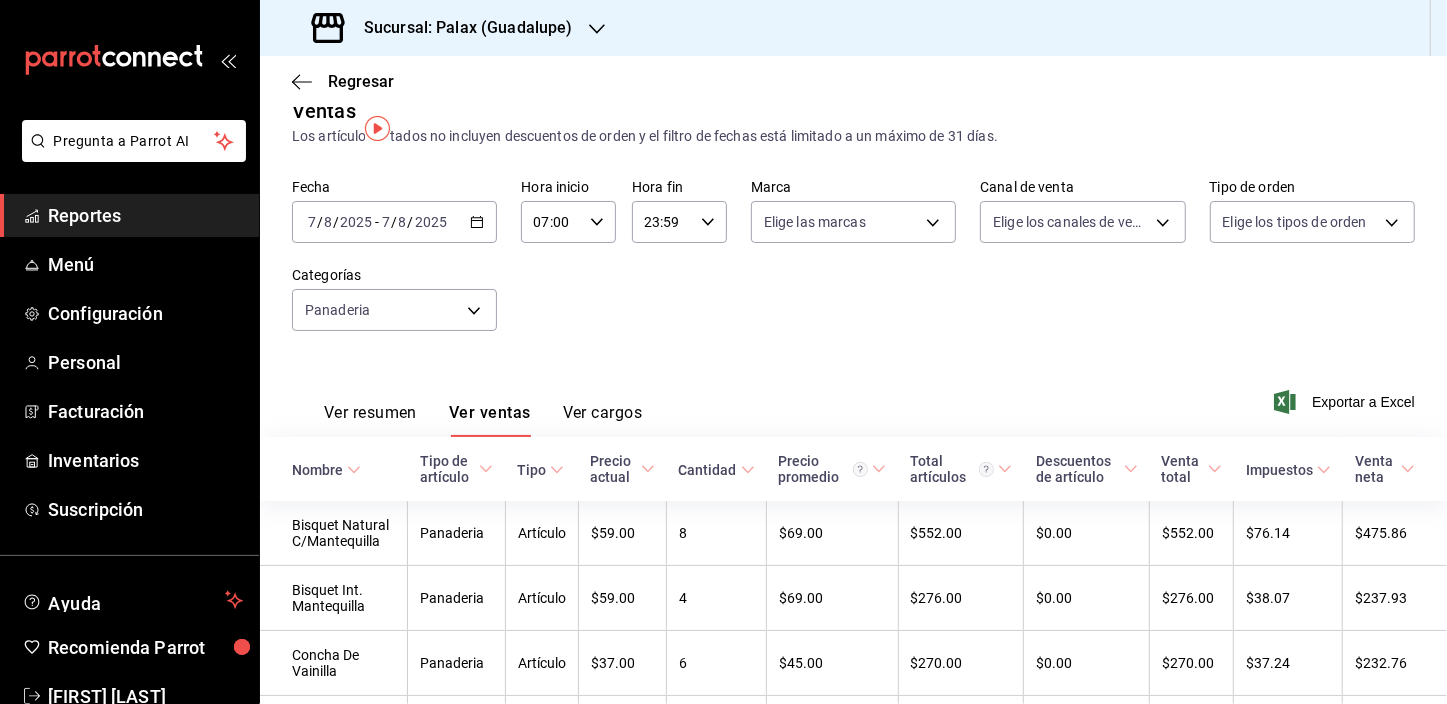 scroll, scrollTop: 0, scrollLeft: 0, axis: both 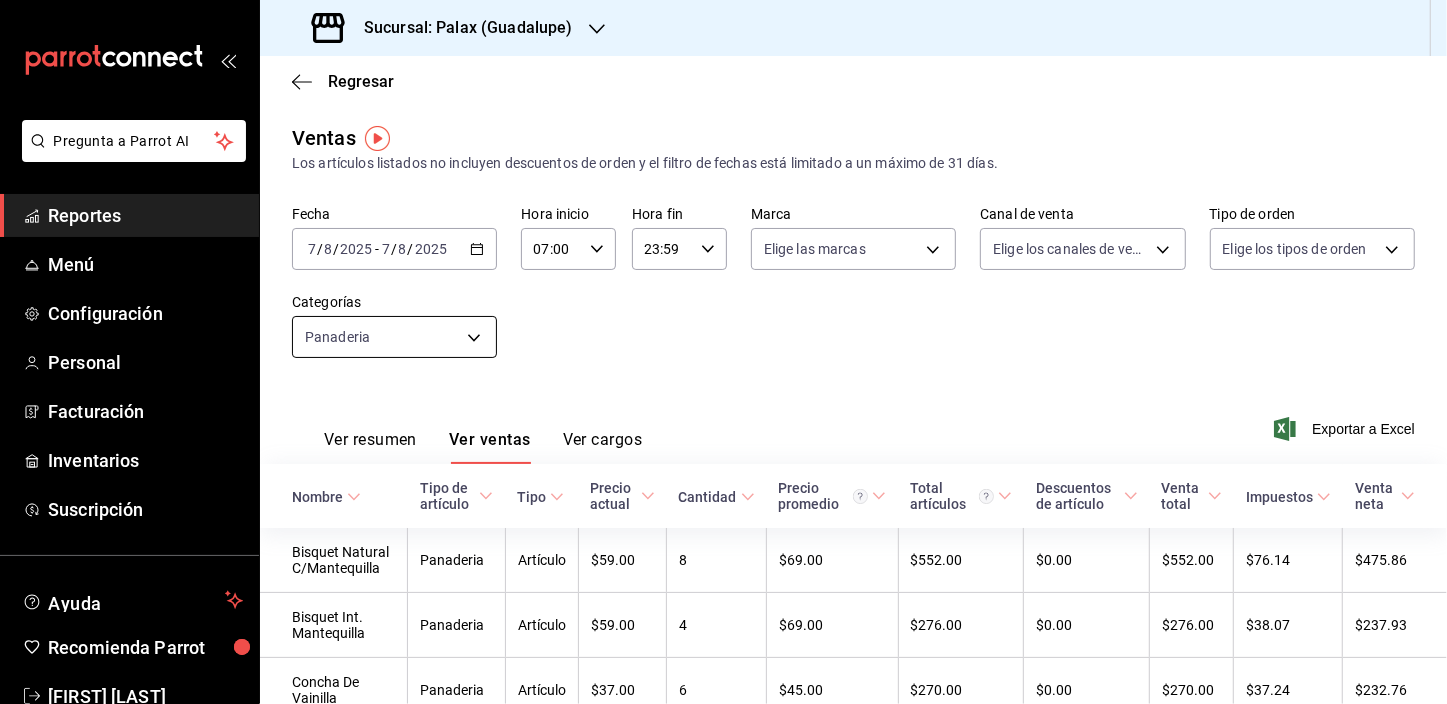 click on "Pregunta a Parrot AI Reportes   Menú   Configuración   Personal   Facturación   Inventarios   Suscripción   Ayuda Recomienda Parrot   [FIRST] [LAST]   Sugerir nueva función   Sucursal: Palax ([CITY]) Regresar Ventas Los artículos listados no incluyen descuentos de orden y el filtro de fechas está limitado a un máximo de 31 días. Fecha 2025-08-07 7 / 8 / 2025 - 2025-08-07 7 / 8 / 2025 Hora inicio 07:00 Hora inicio Hora fin 23:59 Hora fin Marca Elige las marcas Canal de venta Elige los canales de venta Tipo de orden Elige los tipos de orden Categorías Panaderia 90d14028-a2c9-4fb8-b762-41d9ea373592 Ver resumen Ver ventas Ver cargos Exportar a Excel Nombre Tipo de artículo Tipo Precio actual Cantidad Precio promedio   Total artículos   Descuentos de artículo Venta total Impuestos Venta neta Bisquet Natural C/Mantequilla Panaderia Artículo $59.00 8 $69.00 $552.00 $0.00 $552.00 $76.14 $475.86 Bisquet Int. Mantequilla Panaderia Artículo $59.00 4 $69.00 $276.00 $0.00 $276.00 $38.07 $237.93 Panaderia 6" at bounding box center (723, 352) 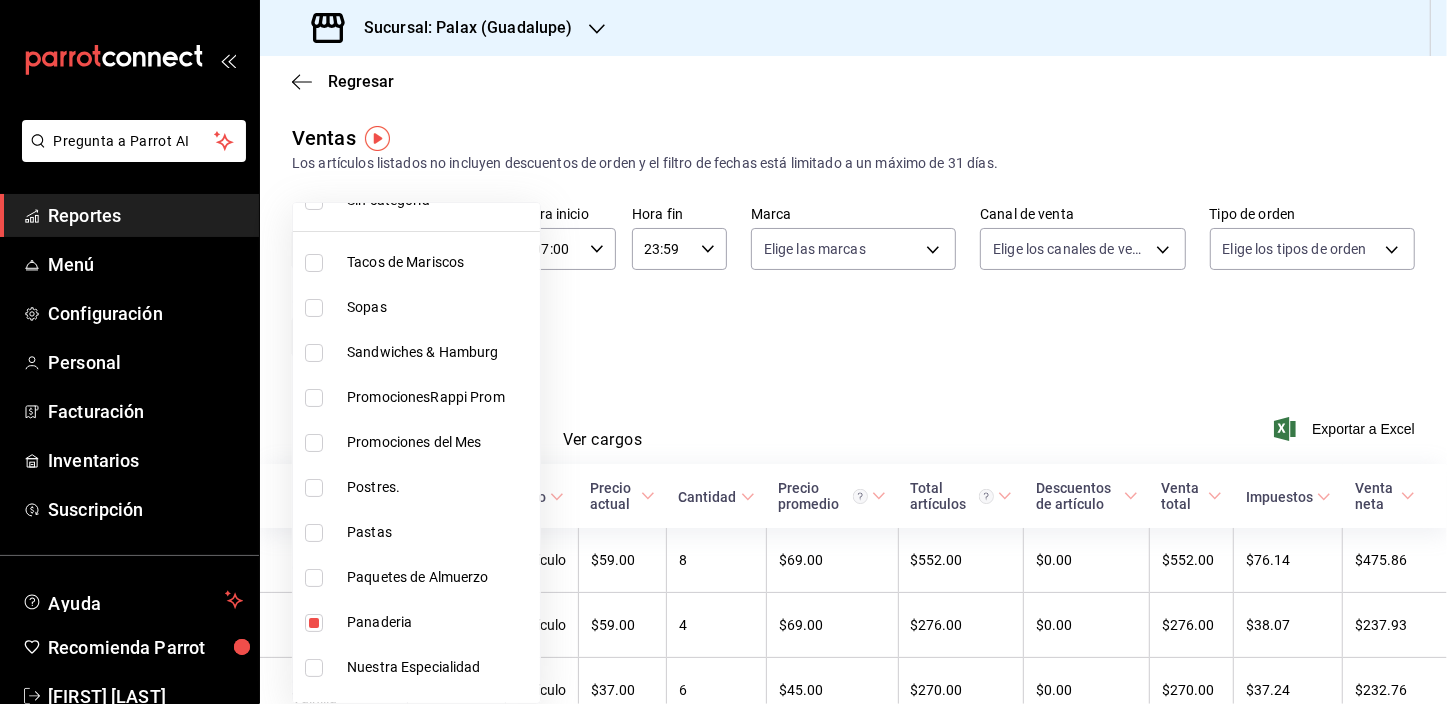 scroll, scrollTop: 181, scrollLeft: 0, axis: vertical 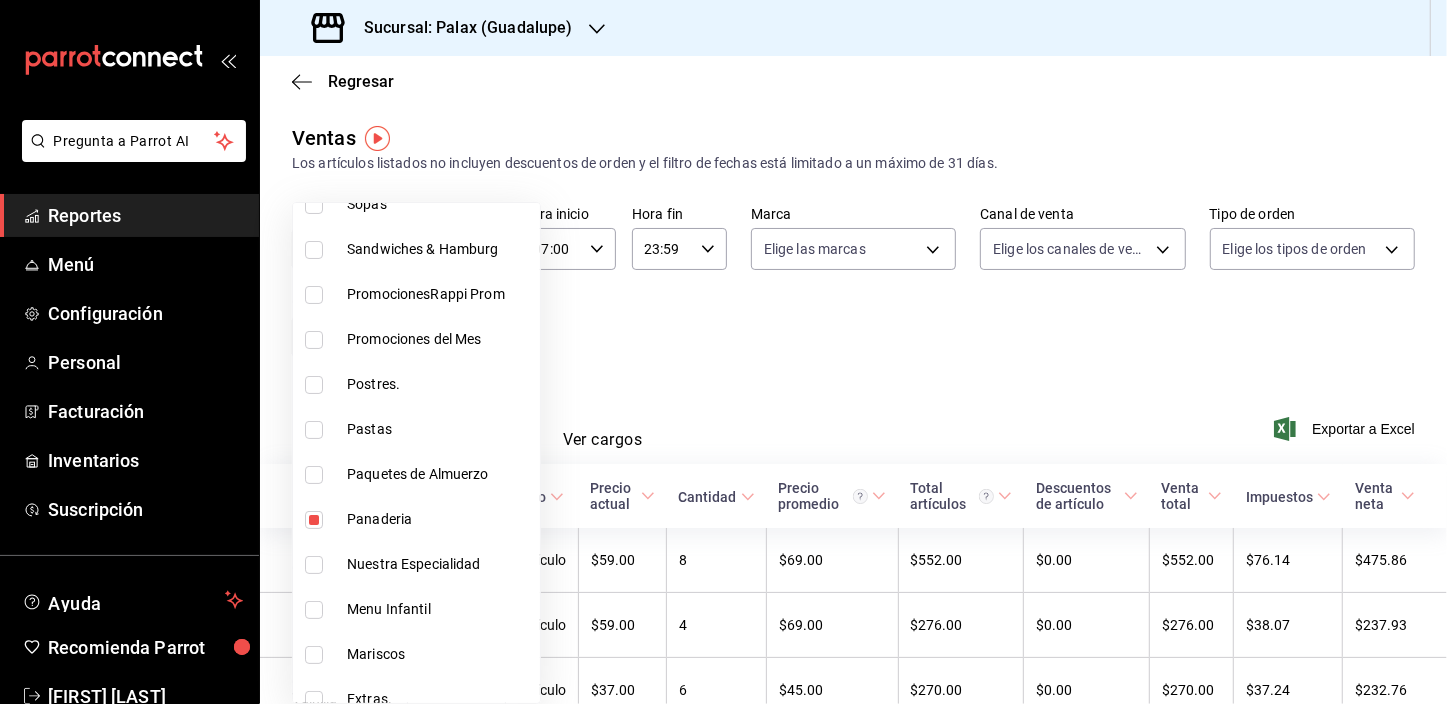 click at bounding box center [314, 385] 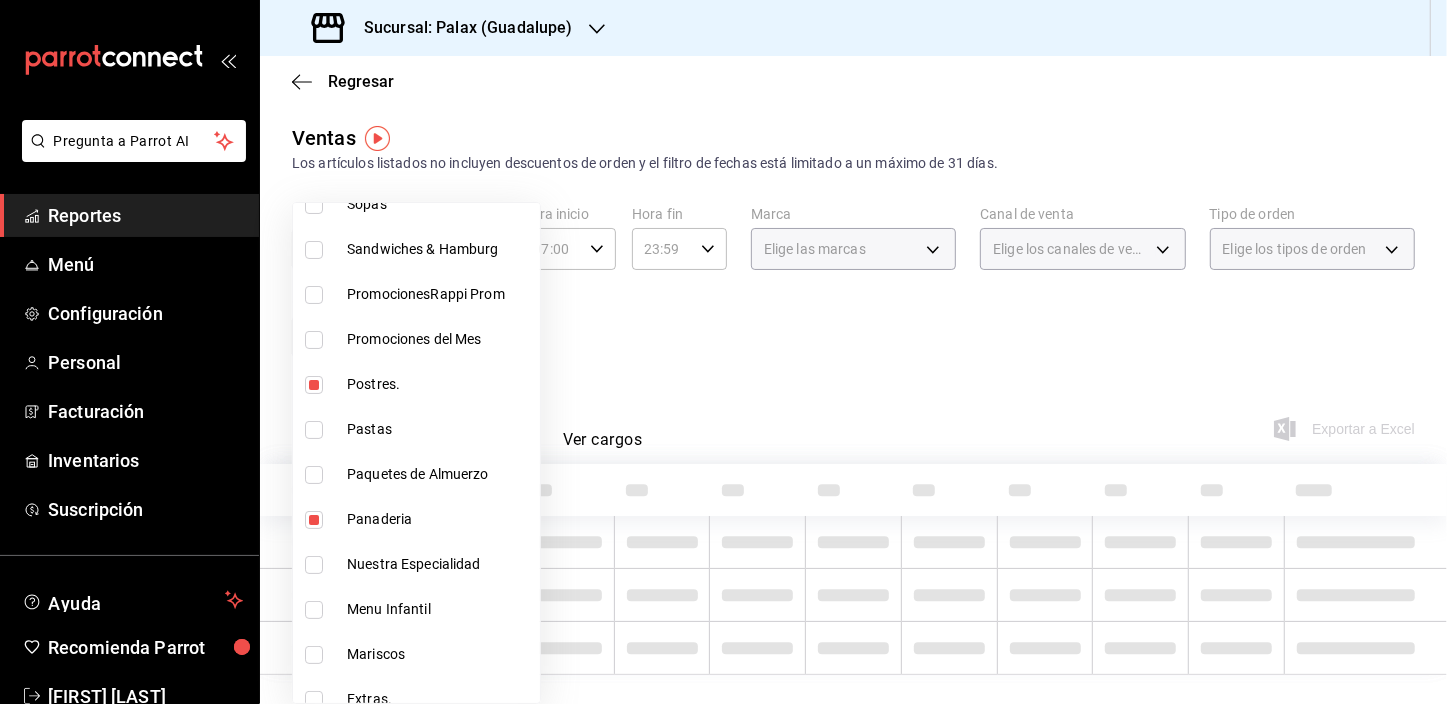 click at bounding box center [314, 520] 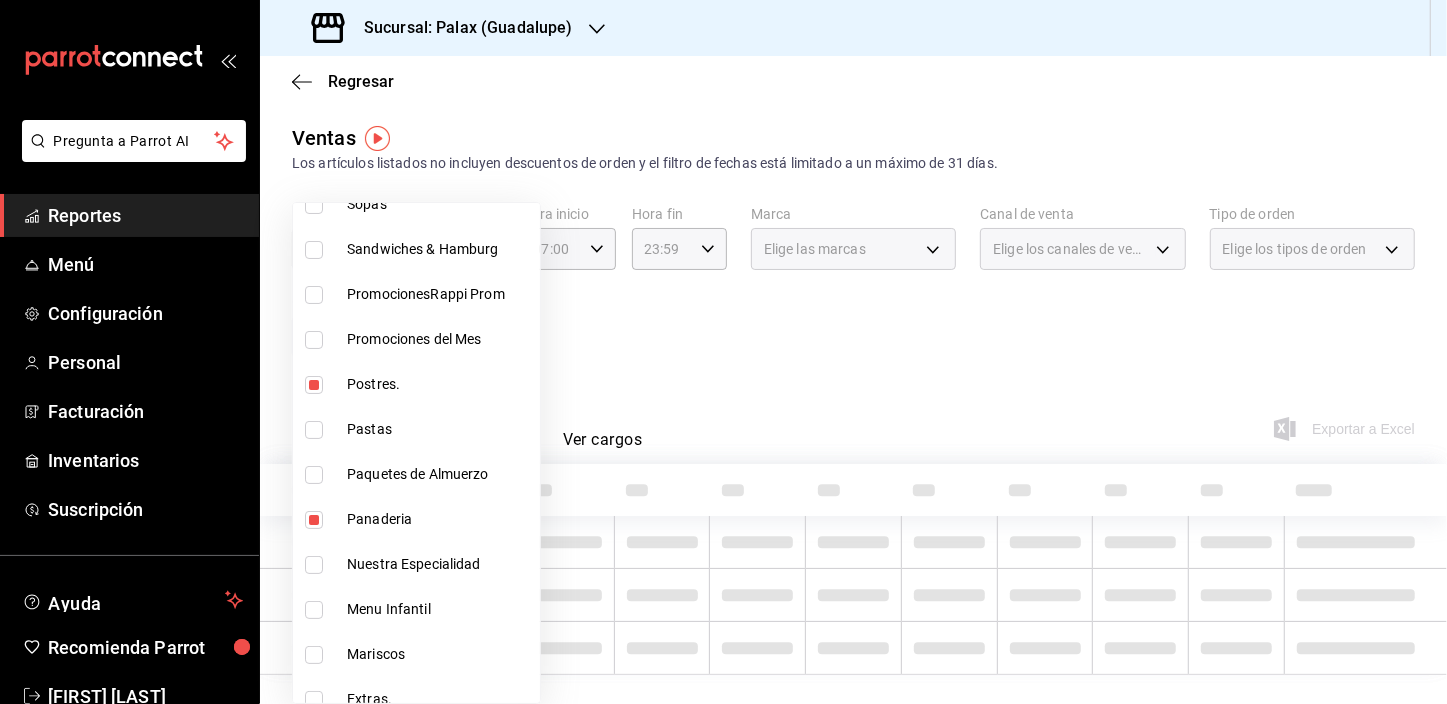 type on "5f074bd3-619d-4e10-94fa-620713841d38" 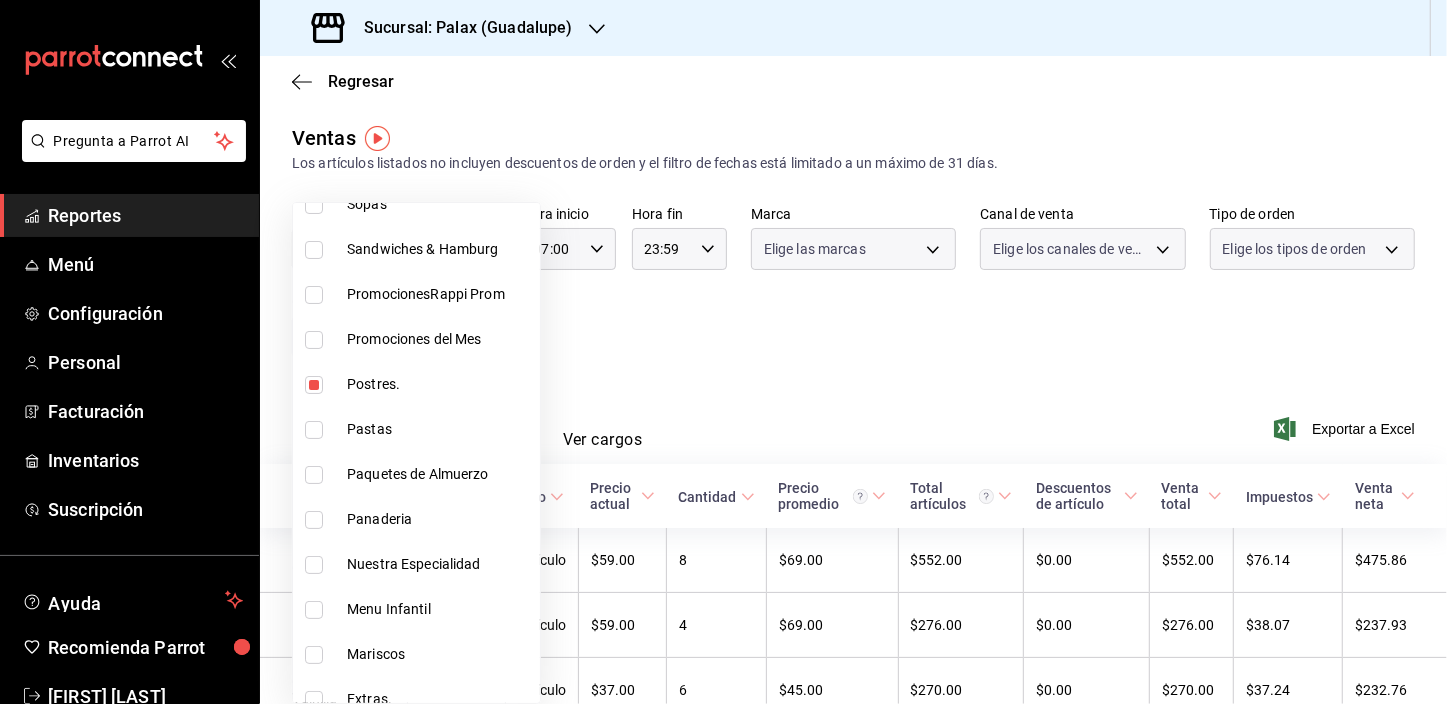click at bounding box center (723, 352) 